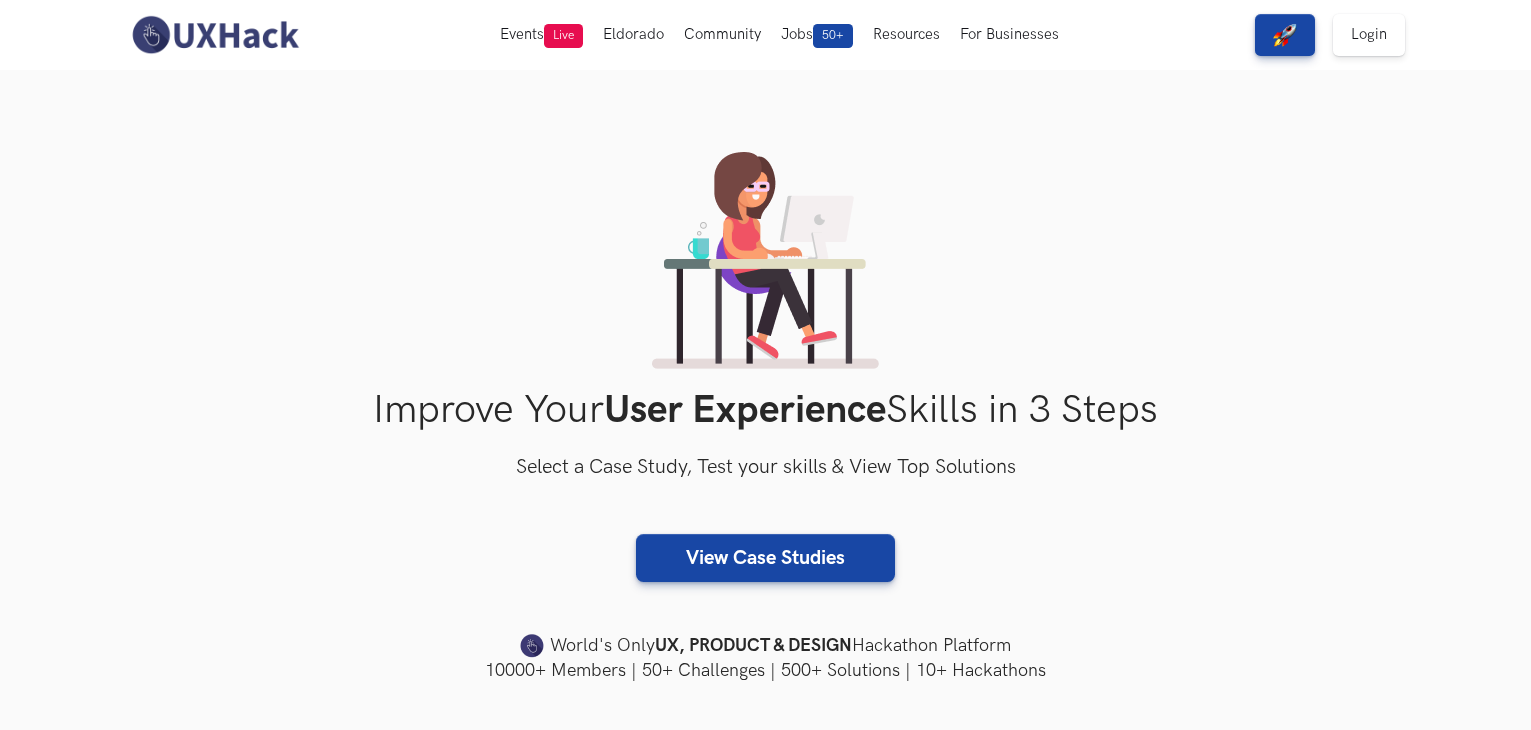 scroll, scrollTop: 0, scrollLeft: 0, axis: both 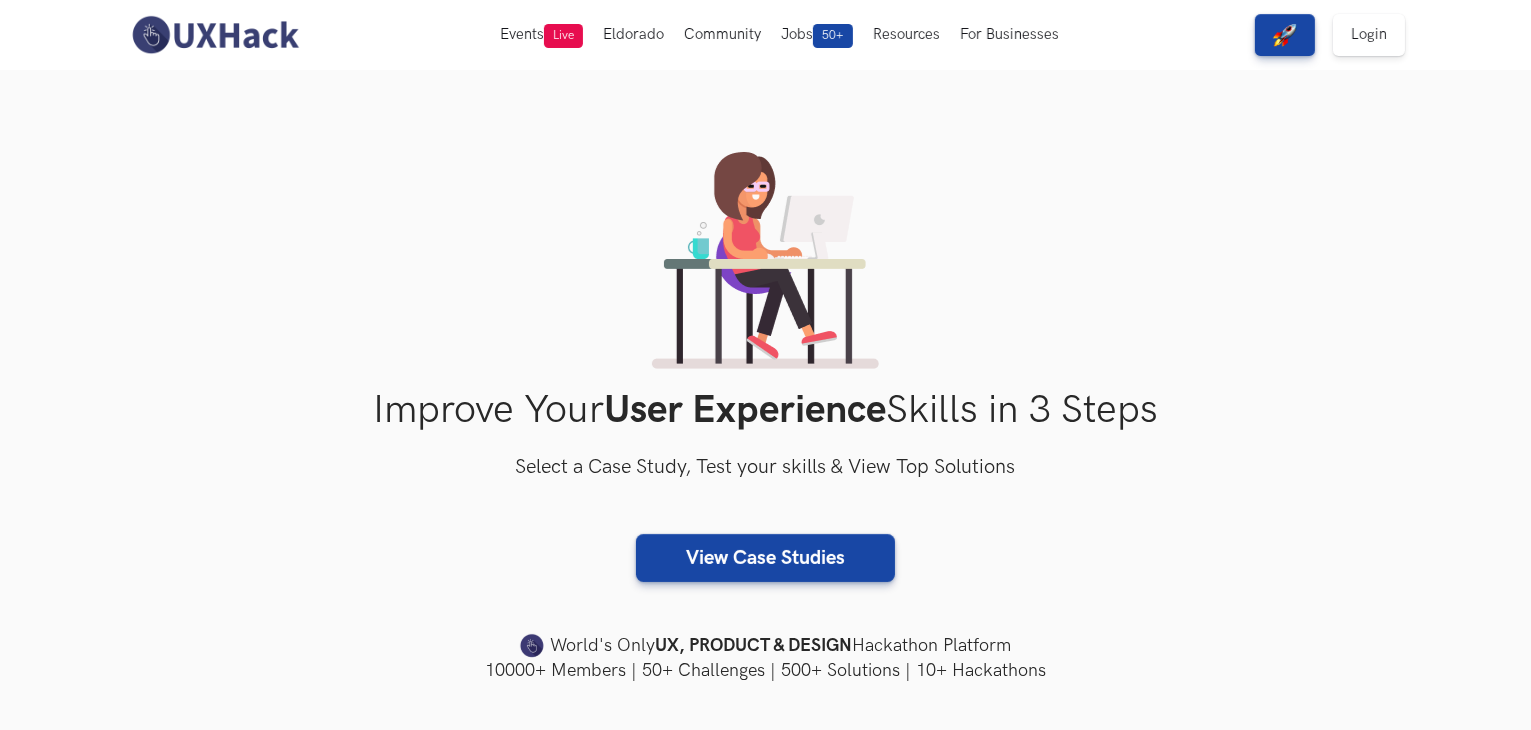 click on "Improve Your  User Experience  Skills in 3 Steps Select a Case Study, Test your skills & View Top Solutions View Case Studies World's Only  UX, PRODUCT & DESIGN  Hackathon Platform  10000+ Members | 50+ Challenges | 500+ Solutions | 10+ Hackathons 10000+ Members | 50+ Challenges | 500+ Solutions | 10+ Hackathons" at bounding box center [766, 417] 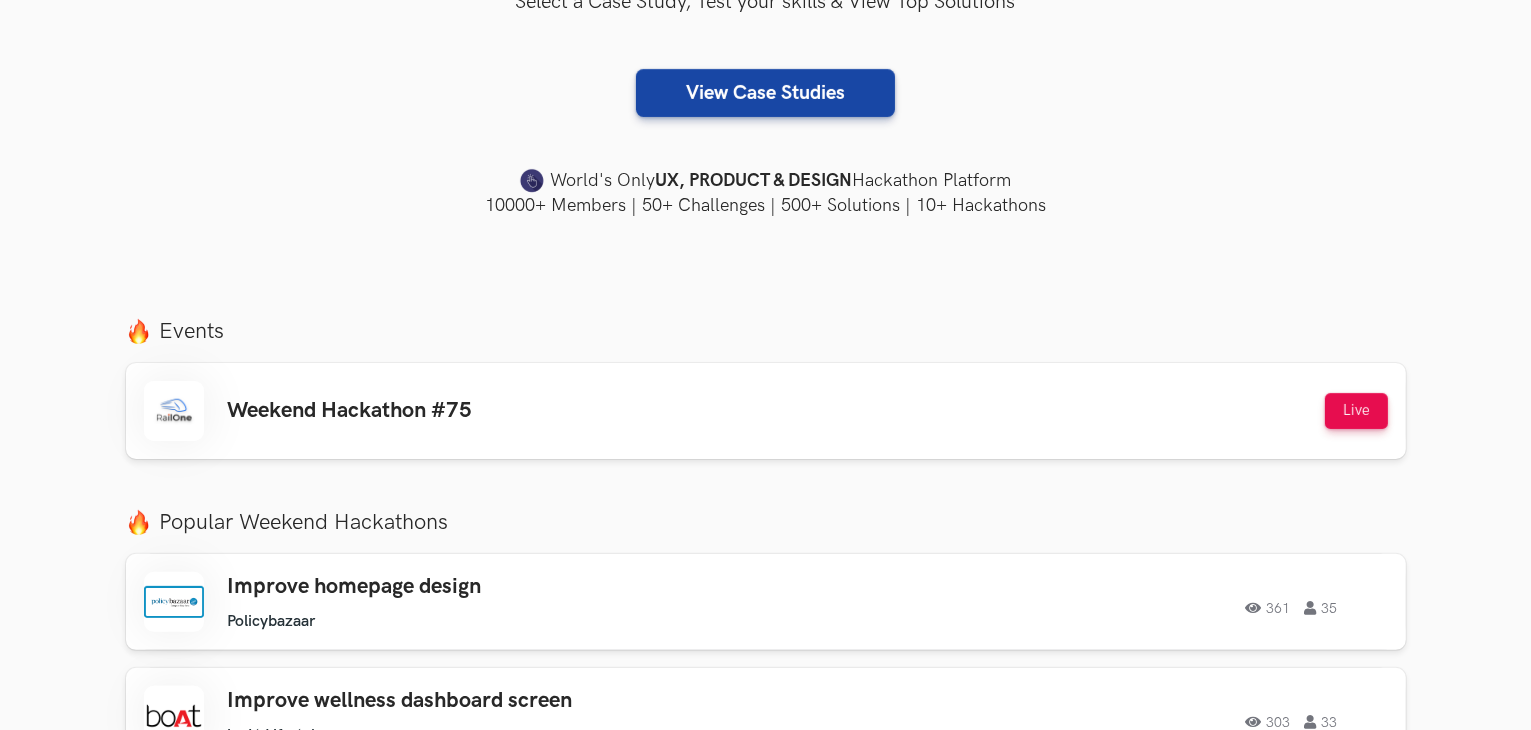 scroll, scrollTop: 500, scrollLeft: 0, axis: vertical 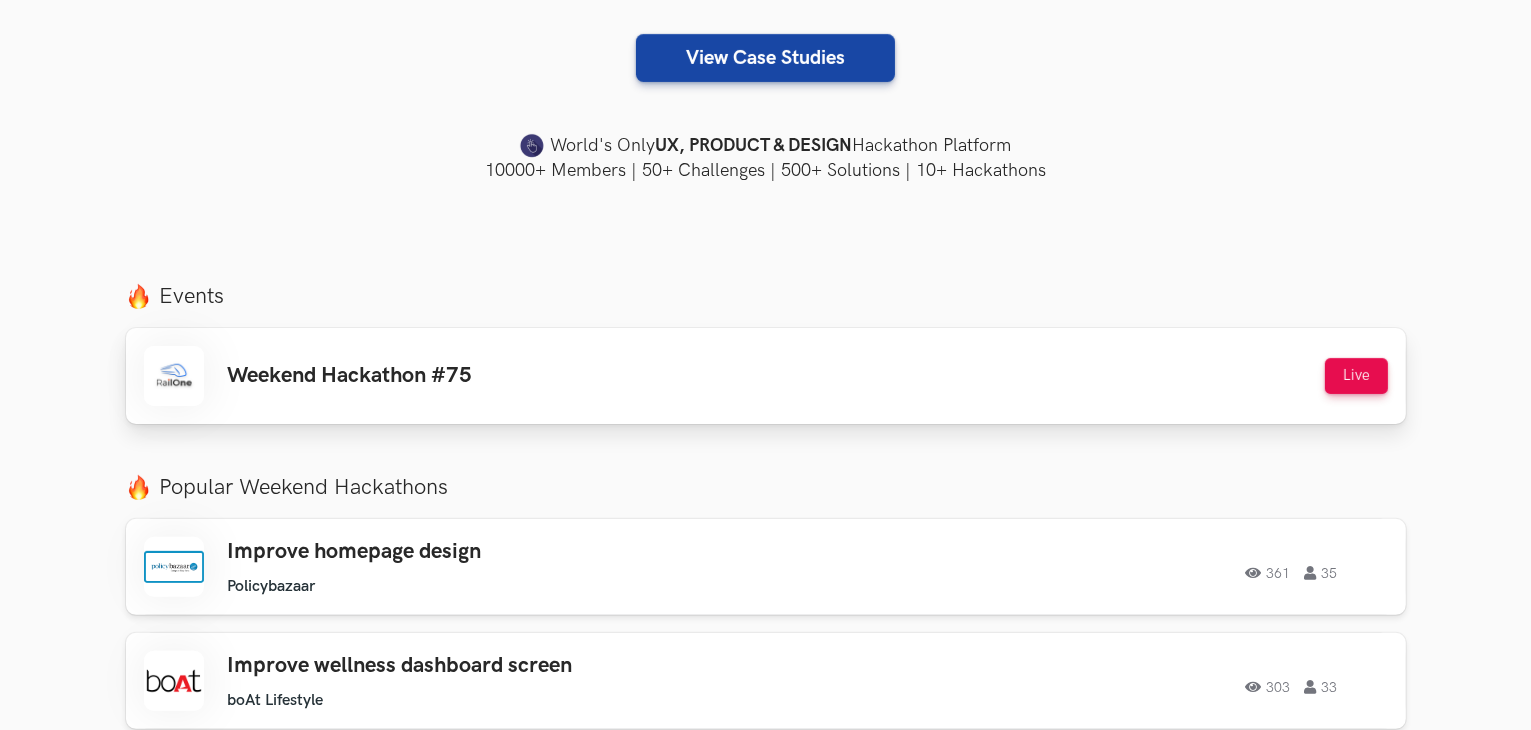 click on "Weekend Hackathon #75" at bounding box center [350, 376] 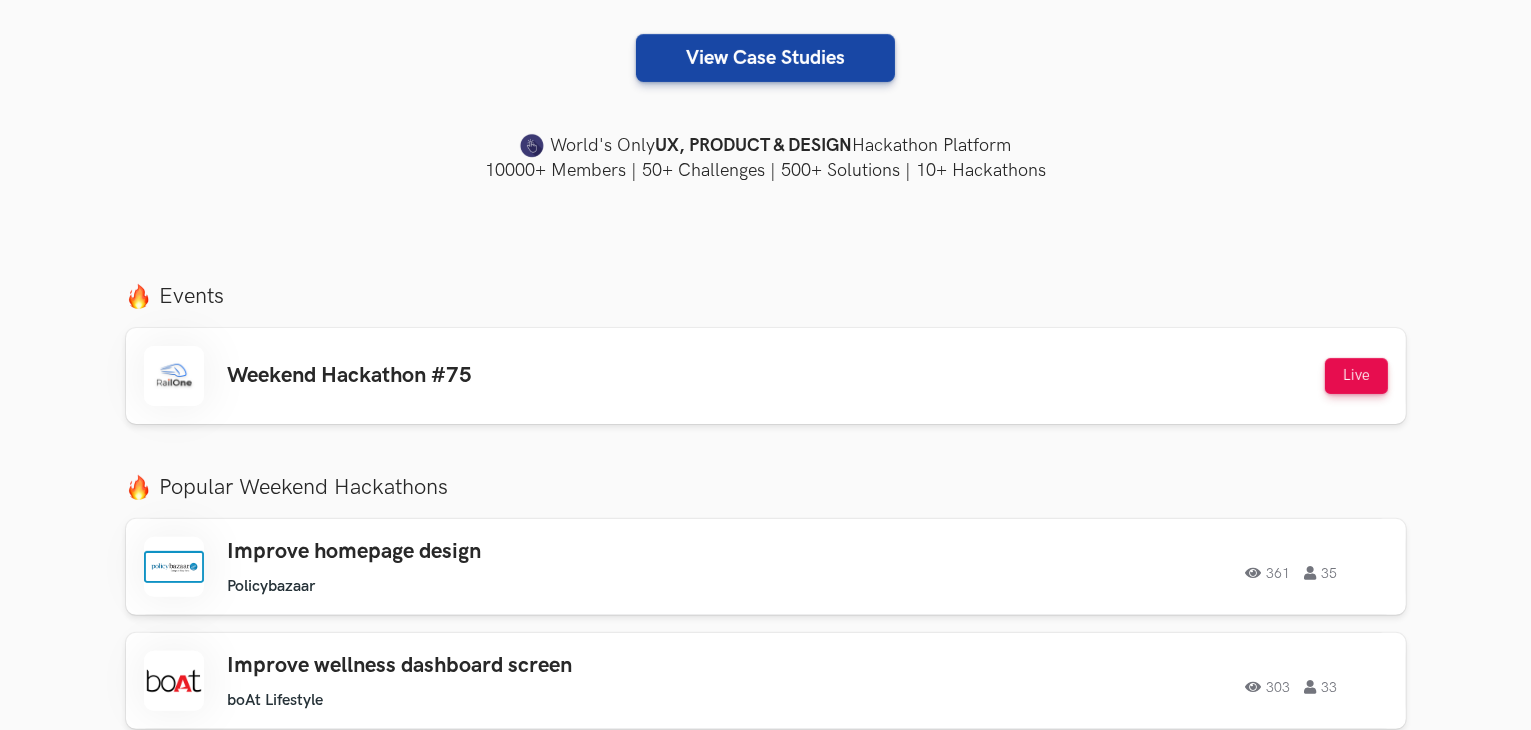drag, startPoint x: 1015, startPoint y: 145, endPoint x: 521, endPoint y: 145, distance: 494 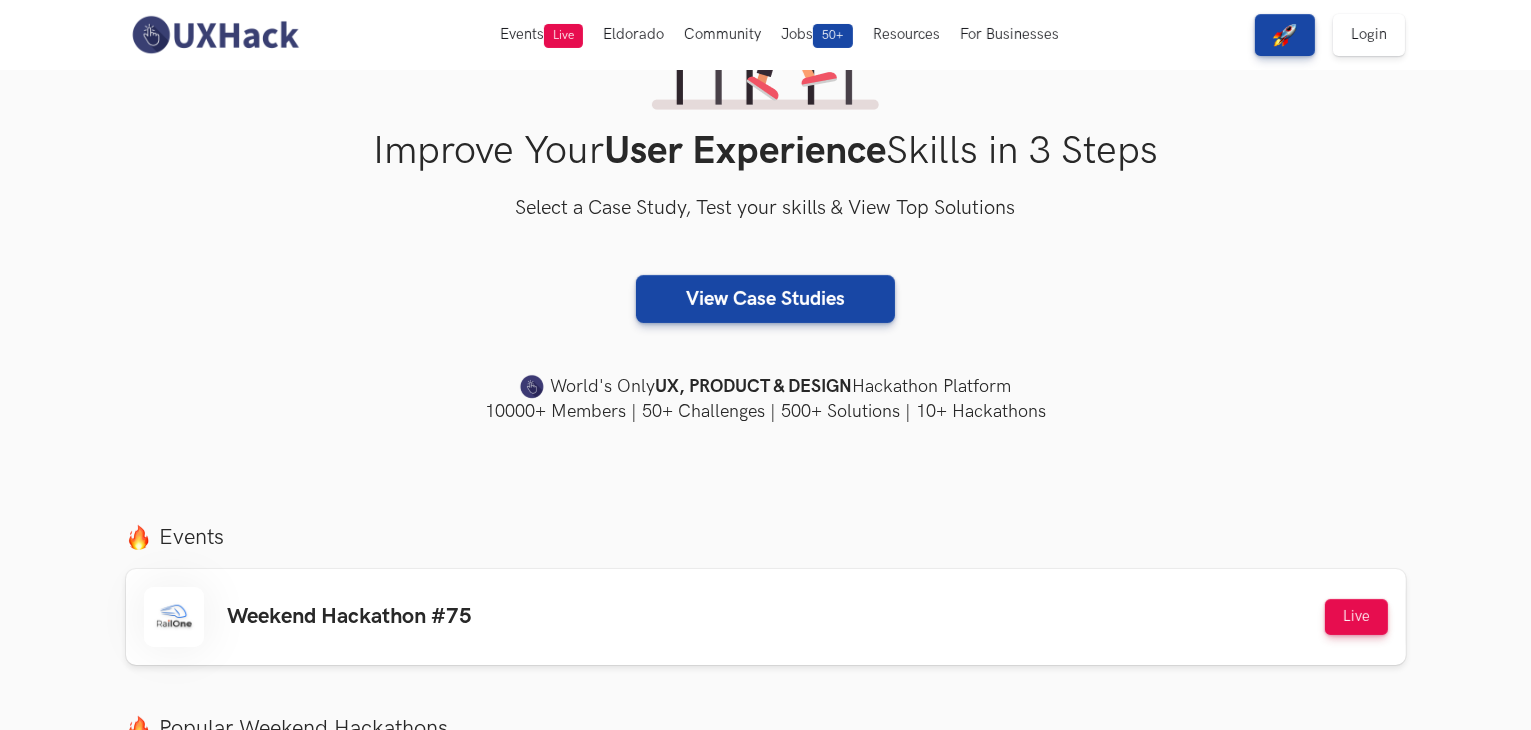scroll, scrollTop: 0, scrollLeft: 0, axis: both 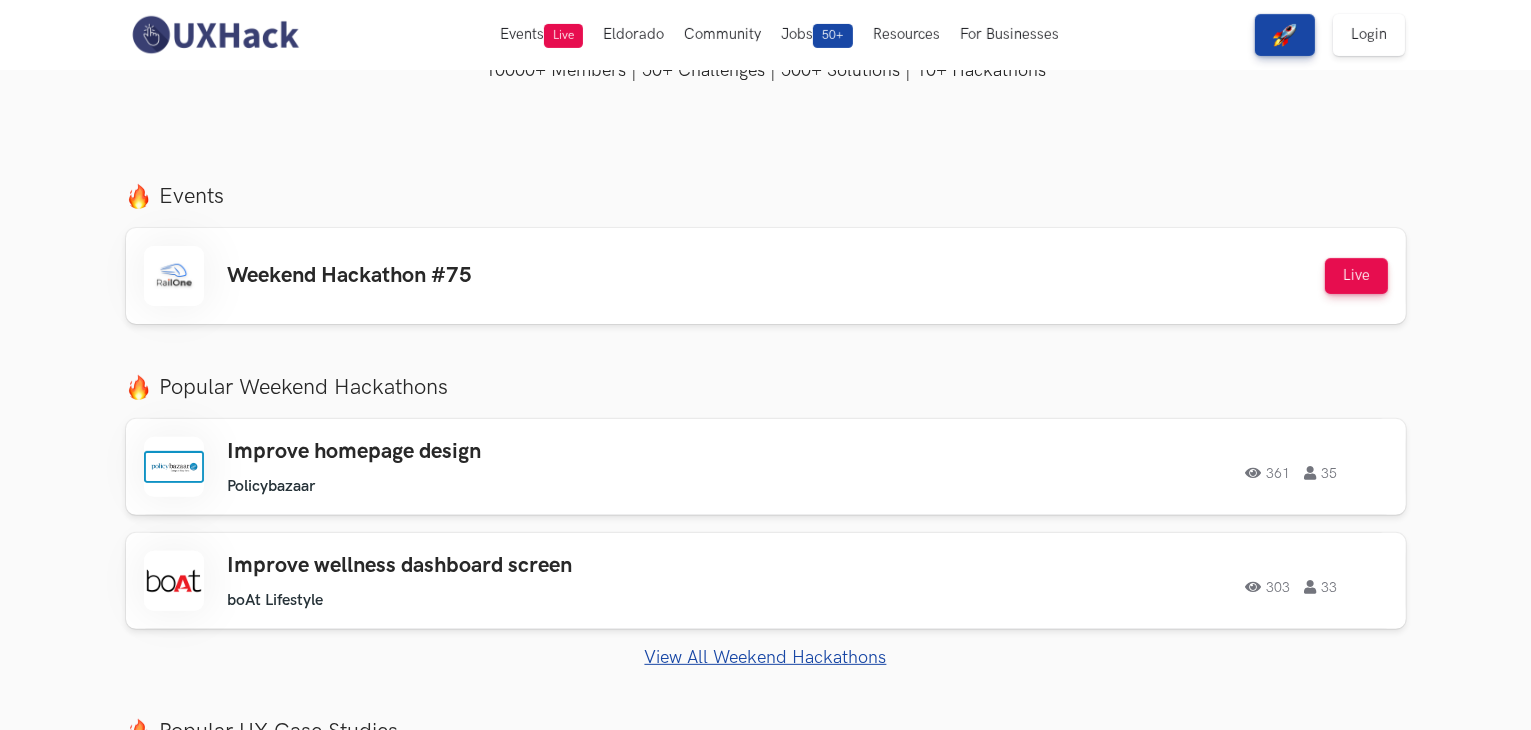 click on "Just Launched AI Review for Portfolio Get instant AI-driven feedback on your design portfolio also make it richer with the option to get personalized insights from expert mentors. Try now → Get instant AI-driven feedback on your design portfolio — plus the option to get personalized insights from expert mentors. Try now → AI Review for CV Get instant AI-powered feedback and ATS optimization insights for your CV plus an option to get personalized insights from mentors. Try now → Get instant AI-powered feedback and ATS optimization insights for your CV plus an option to get personalized insights from mentors. Try now →  Events
Weekend Hackathon #75
Live
Live
Popular Weekend Hackathons
Improve homepage design" at bounding box center [765, 801] 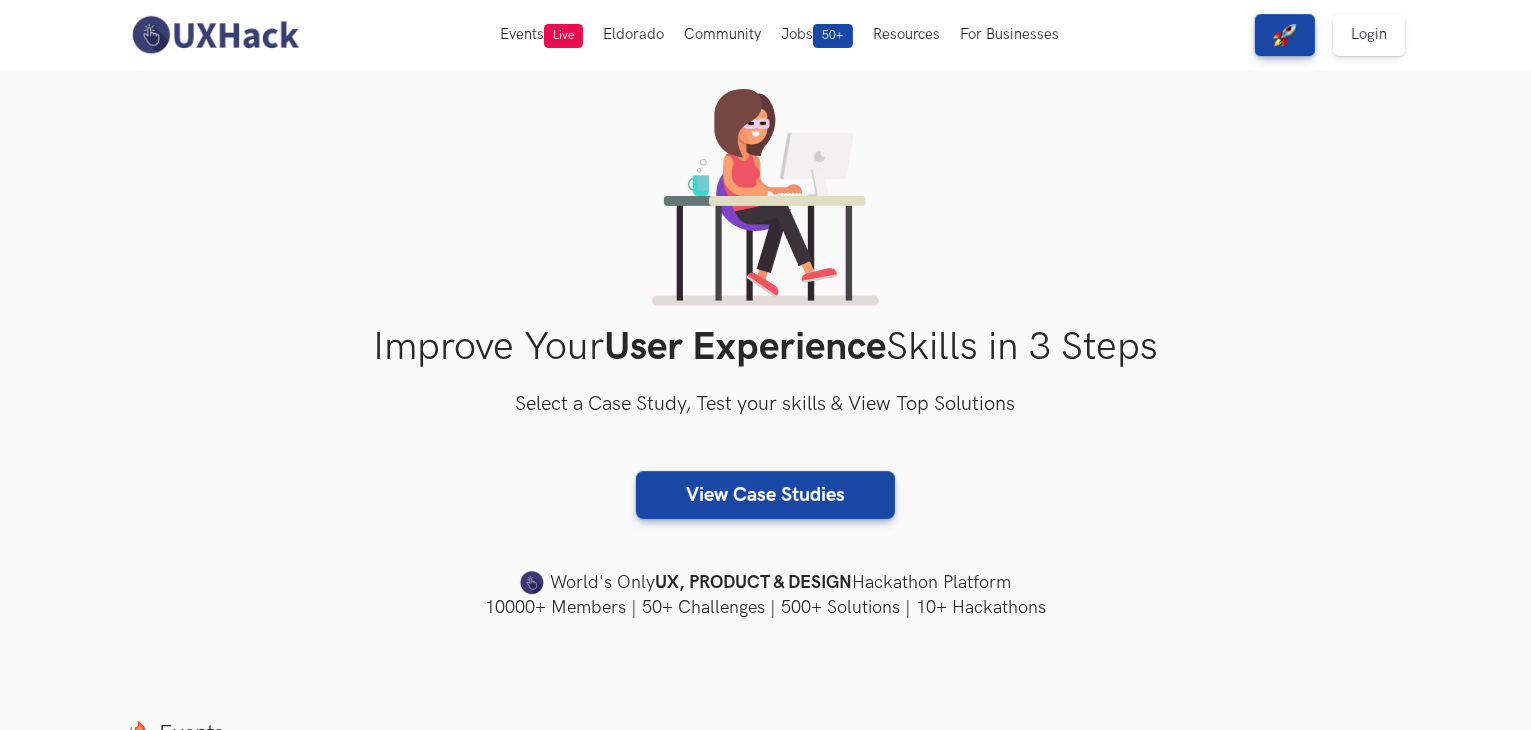 scroll, scrollTop: 0, scrollLeft: 0, axis: both 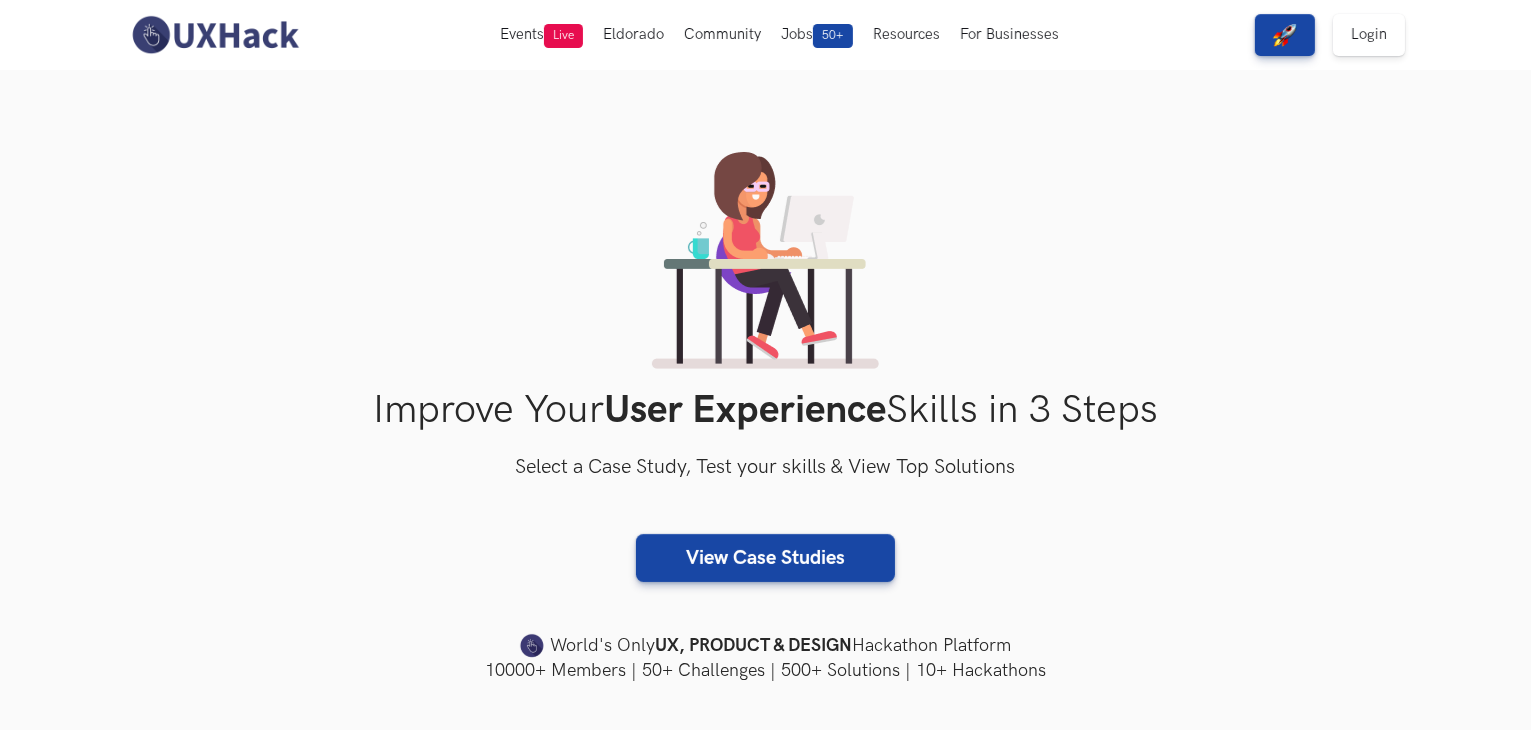 drag, startPoint x: 348, startPoint y: 406, endPoint x: 1322, endPoint y: 413, distance: 974.02515 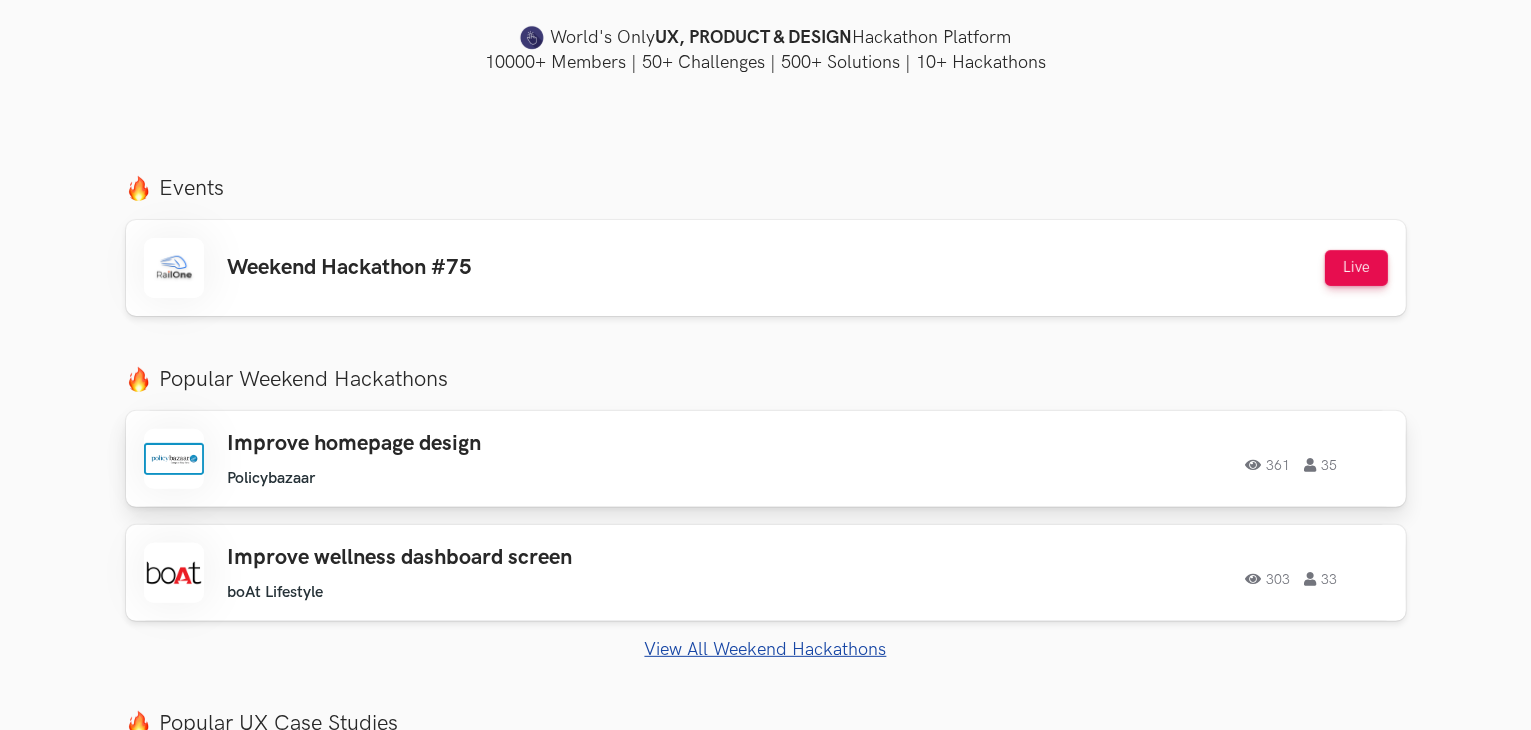 scroll, scrollTop: 700, scrollLeft: 0, axis: vertical 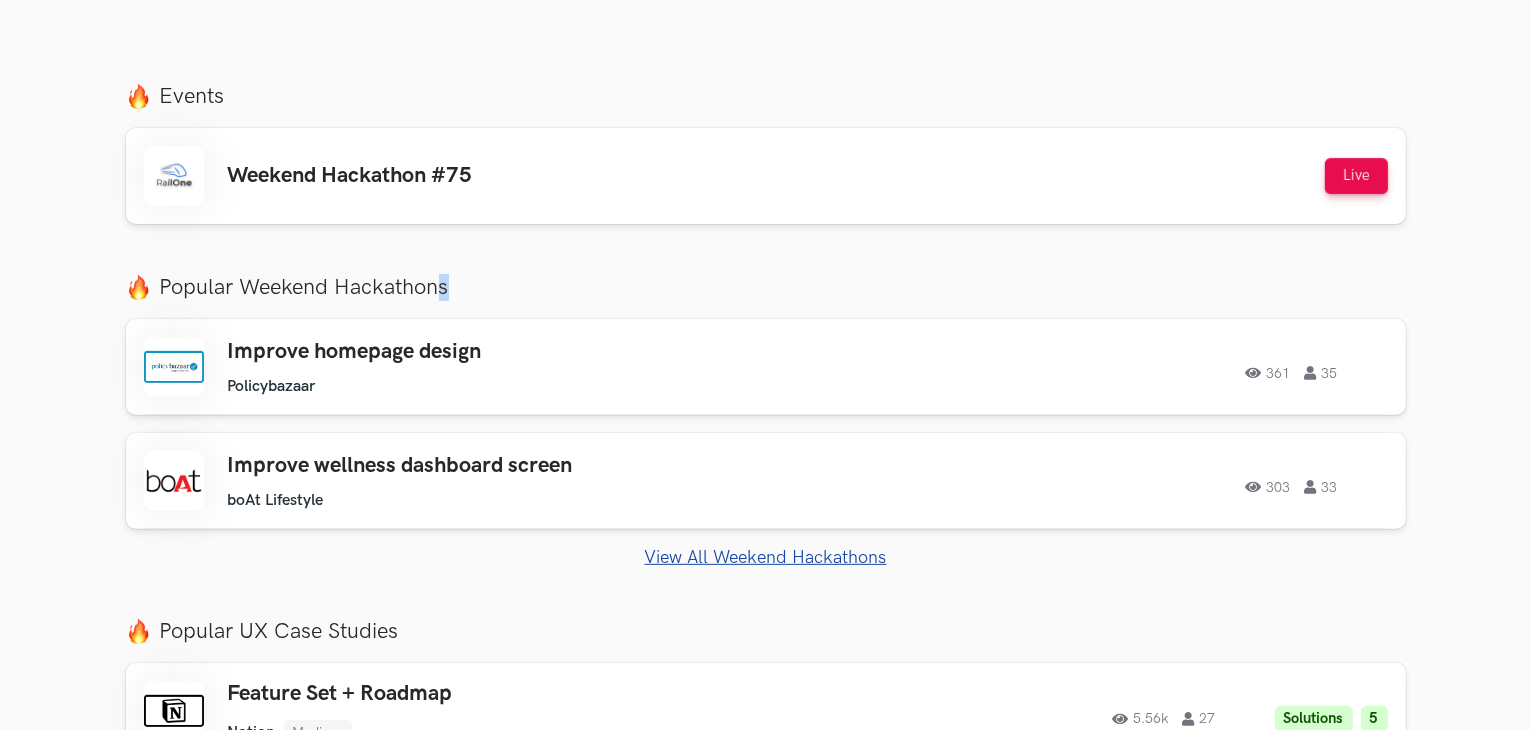 drag, startPoint x: 429, startPoint y: 294, endPoint x: 92, endPoint y: 304, distance: 337.14835 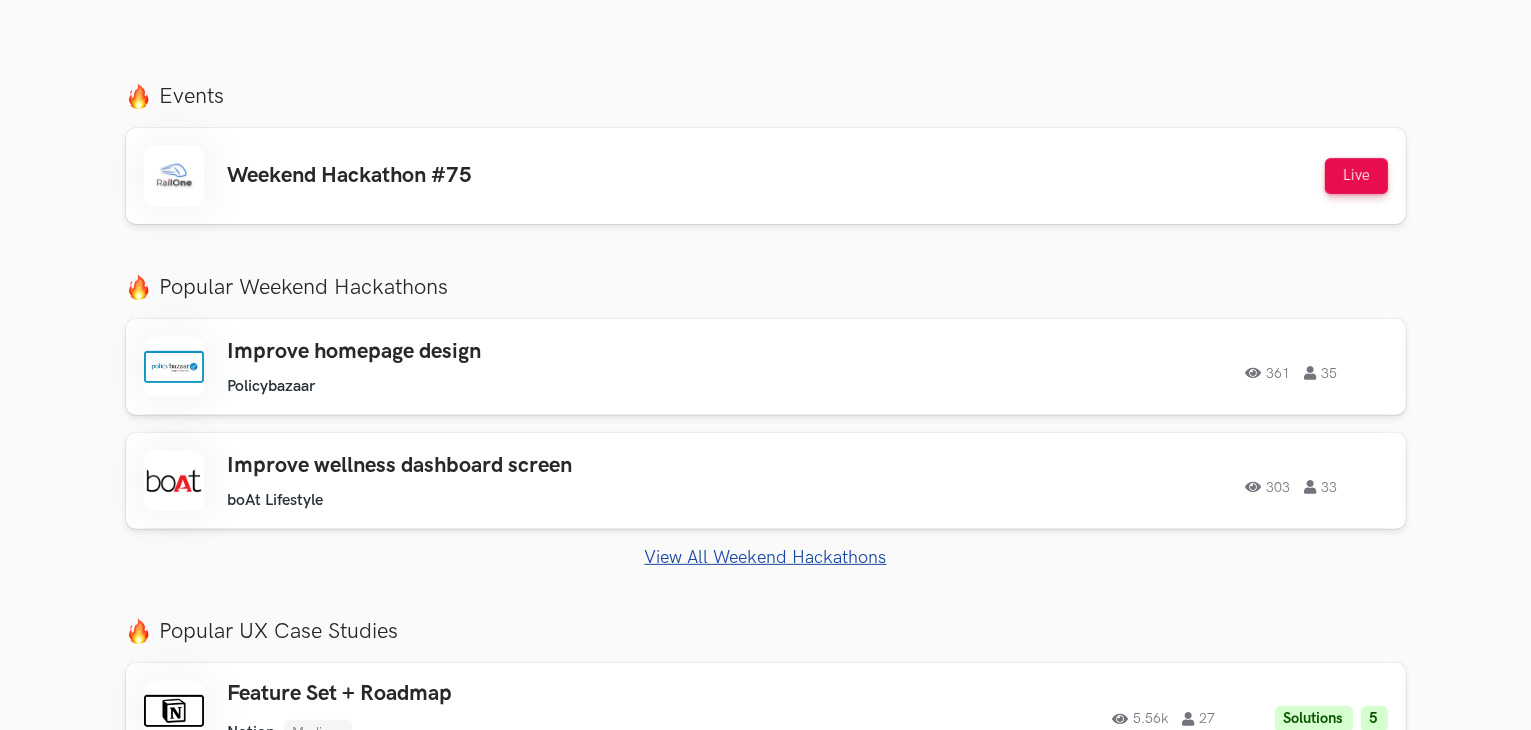 click on "Just Launched AI Review for Portfolio Get instant AI-driven feedback on your design portfolio also make it richer with the option to get personalized insights from expert mentors. Try now → Get instant AI-driven feedback on your design portfolio — plus the option to get personalized insights from expert mentors. Try now → AI Review for CV Get instant AI-powered feedback and ATS optimization insights for your CV plus an option to get personalized insights from mentors. Try now → Get instant AI-powered feedback and ATS optimization insights for your CV plus an option to get personalized insights from mentors. Try now →  Events
Weekend Hackathon #75
Live
Live
Popular Weekend Hackathons
Improve homepage design" at bounding box center (765, 701) 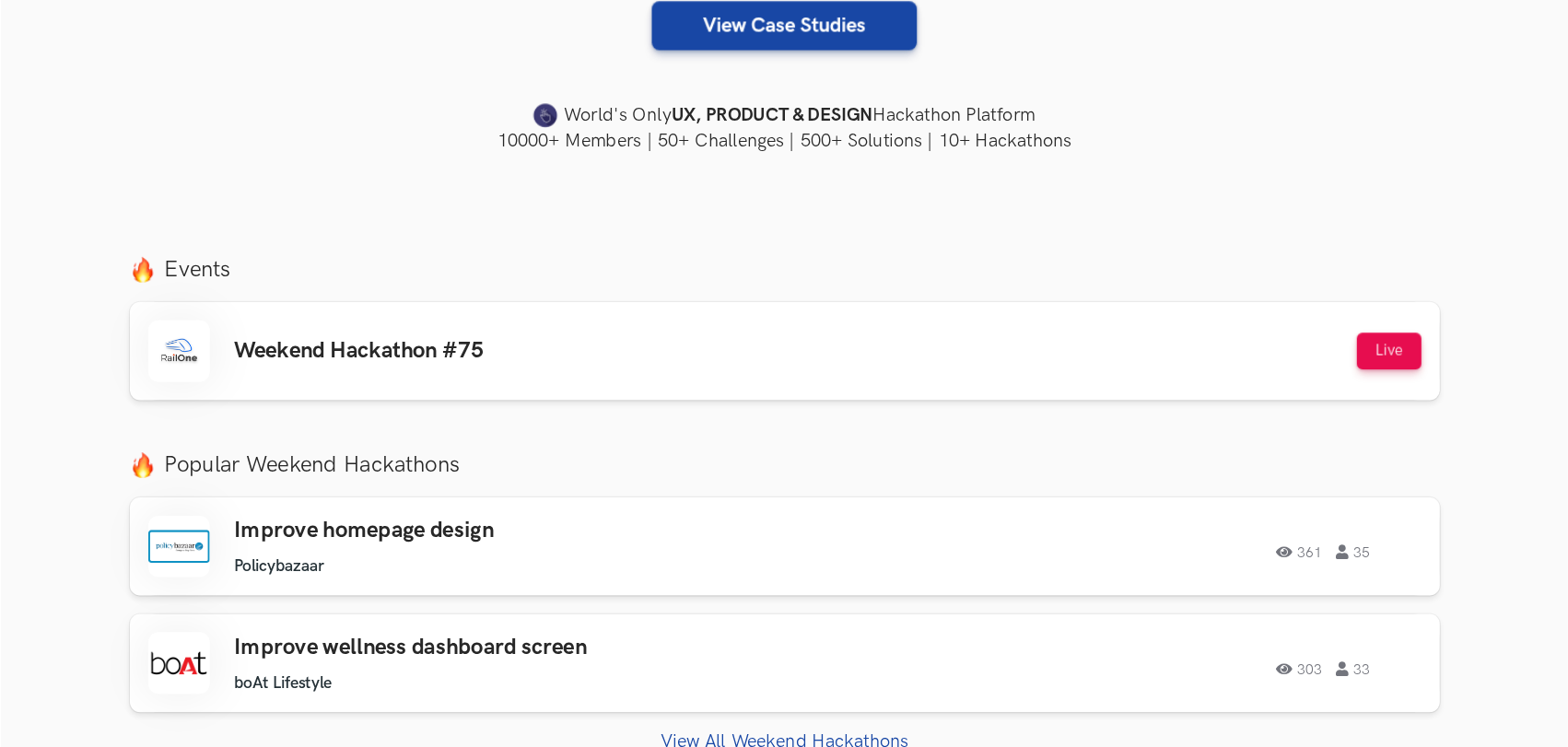 scroll, scrollTop: 553, scrollLeft: 0, axis: vertical 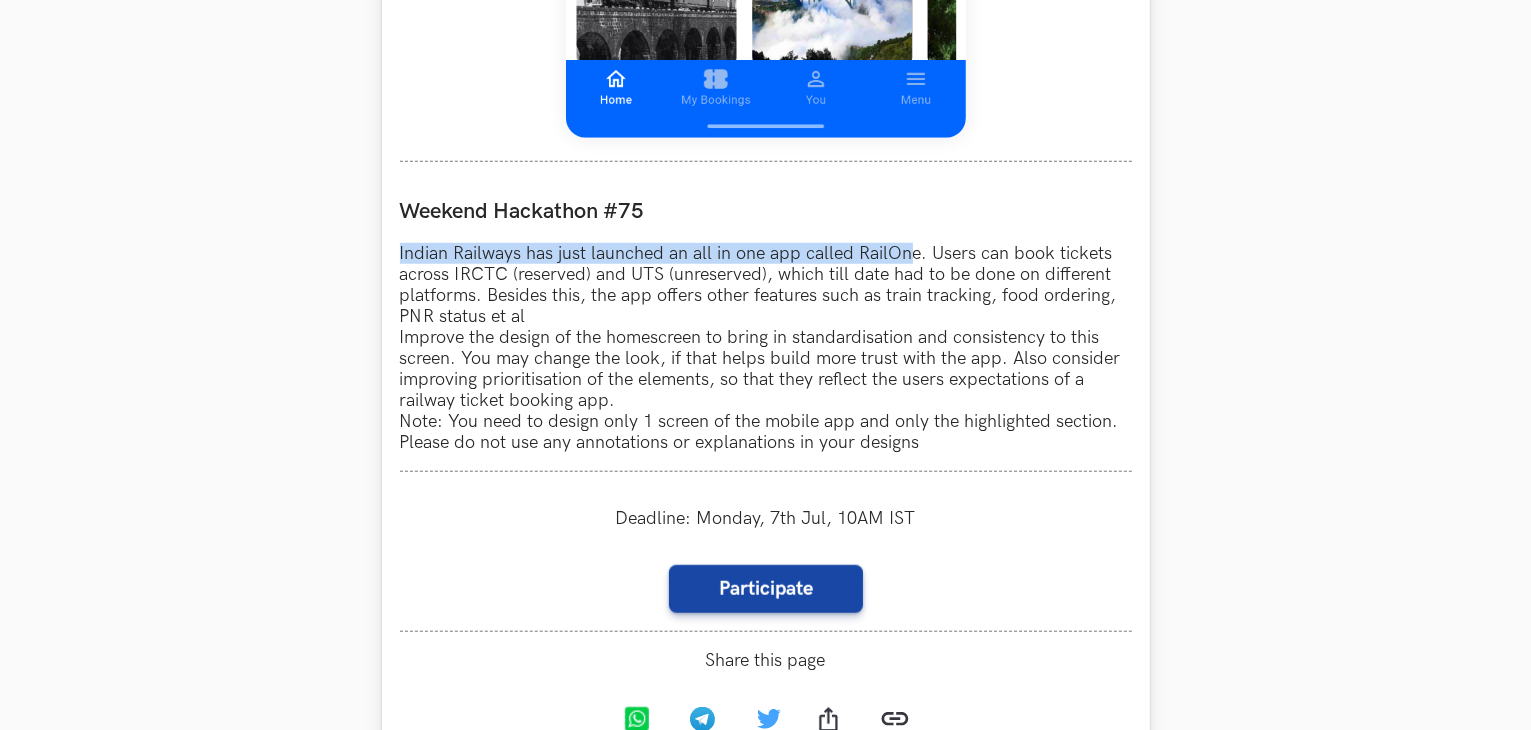 drag, startPoint x: 393, startPoint y: 255, endPoint x: 642, endPoint y: 247, distance: 249.12848 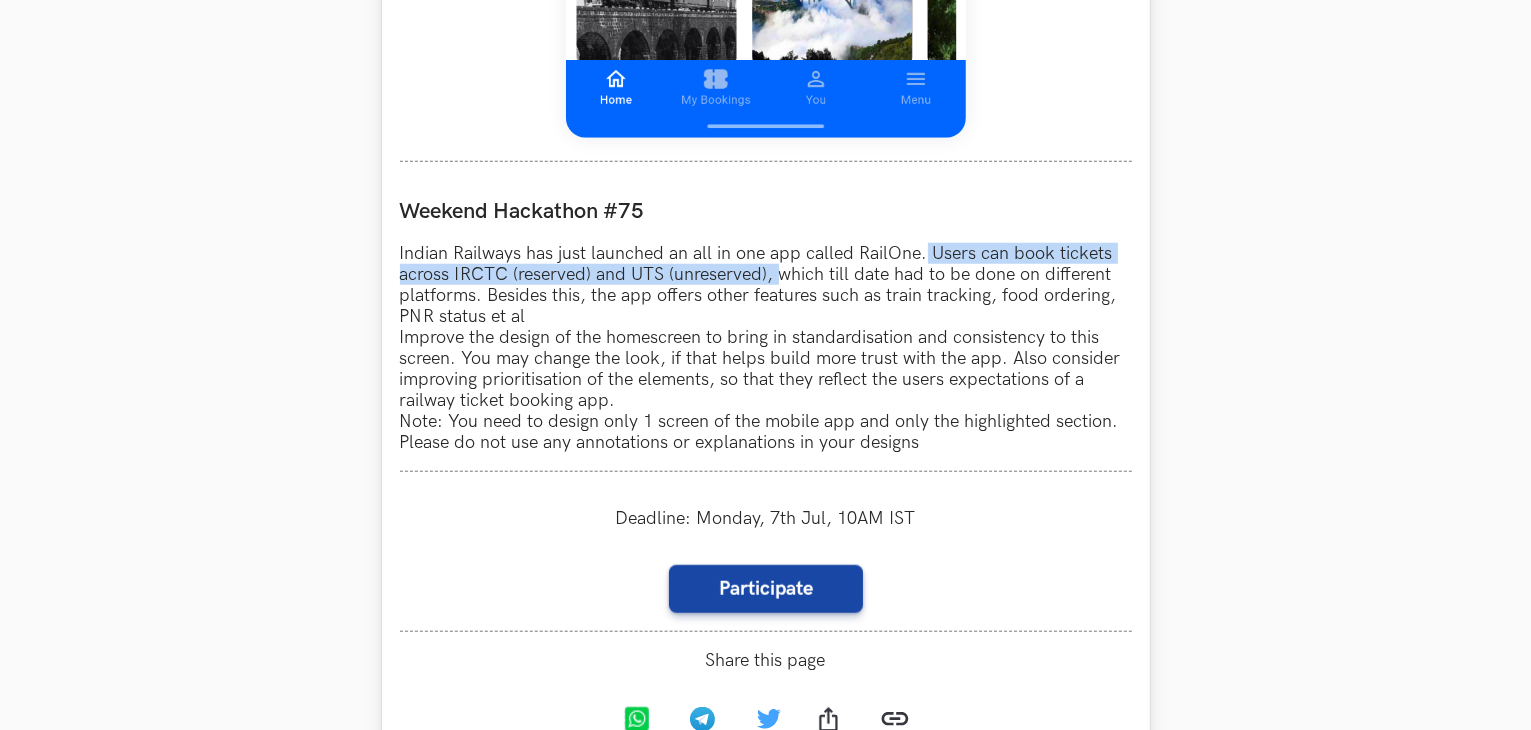drag, startPoint x: 922, startPoint y: 253, endPoint x: 765, endPoint y: 273, distance: 158.26875 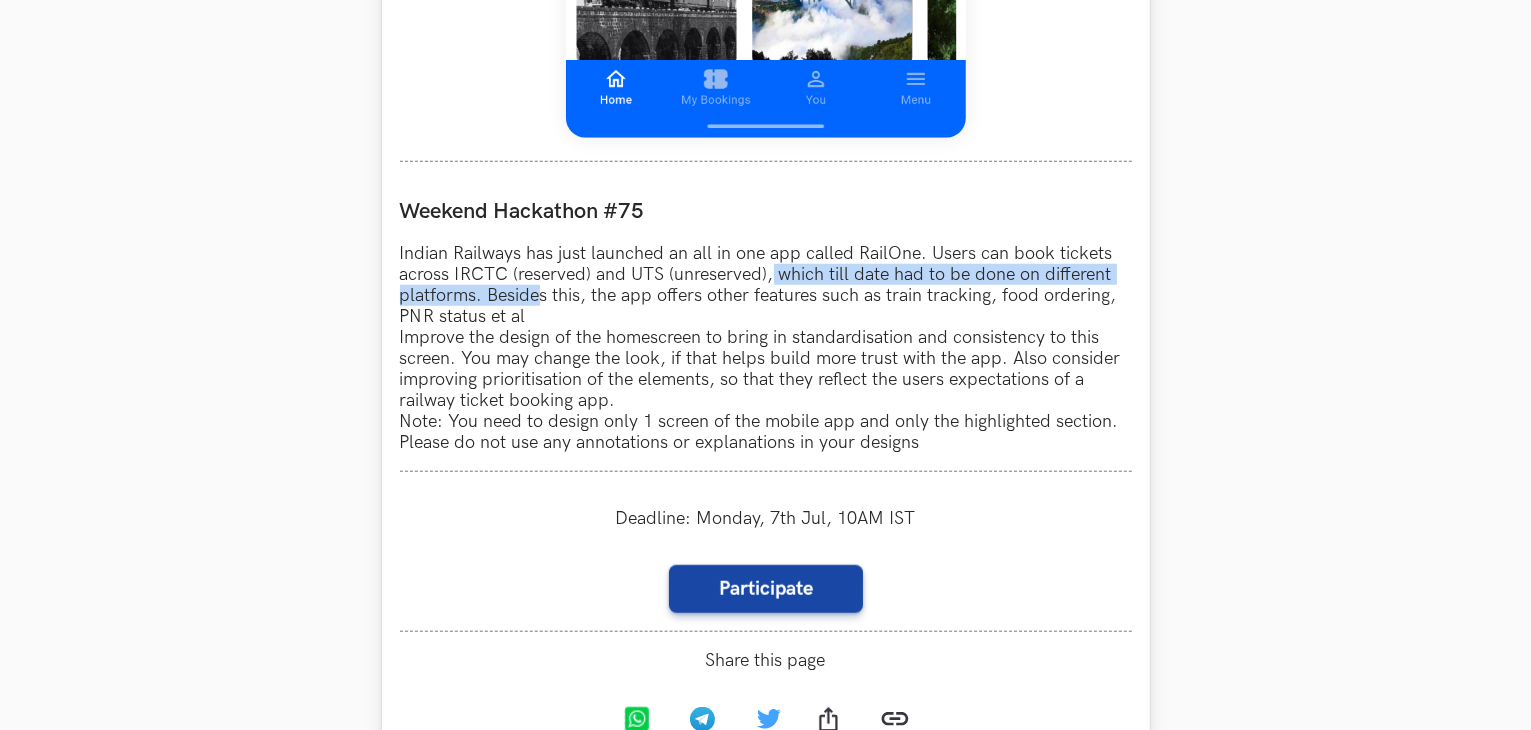 drag, startPoint x: 775, startPoint y: 277, endPoint x: 536, endPoint y: 285, distance: 239.13385 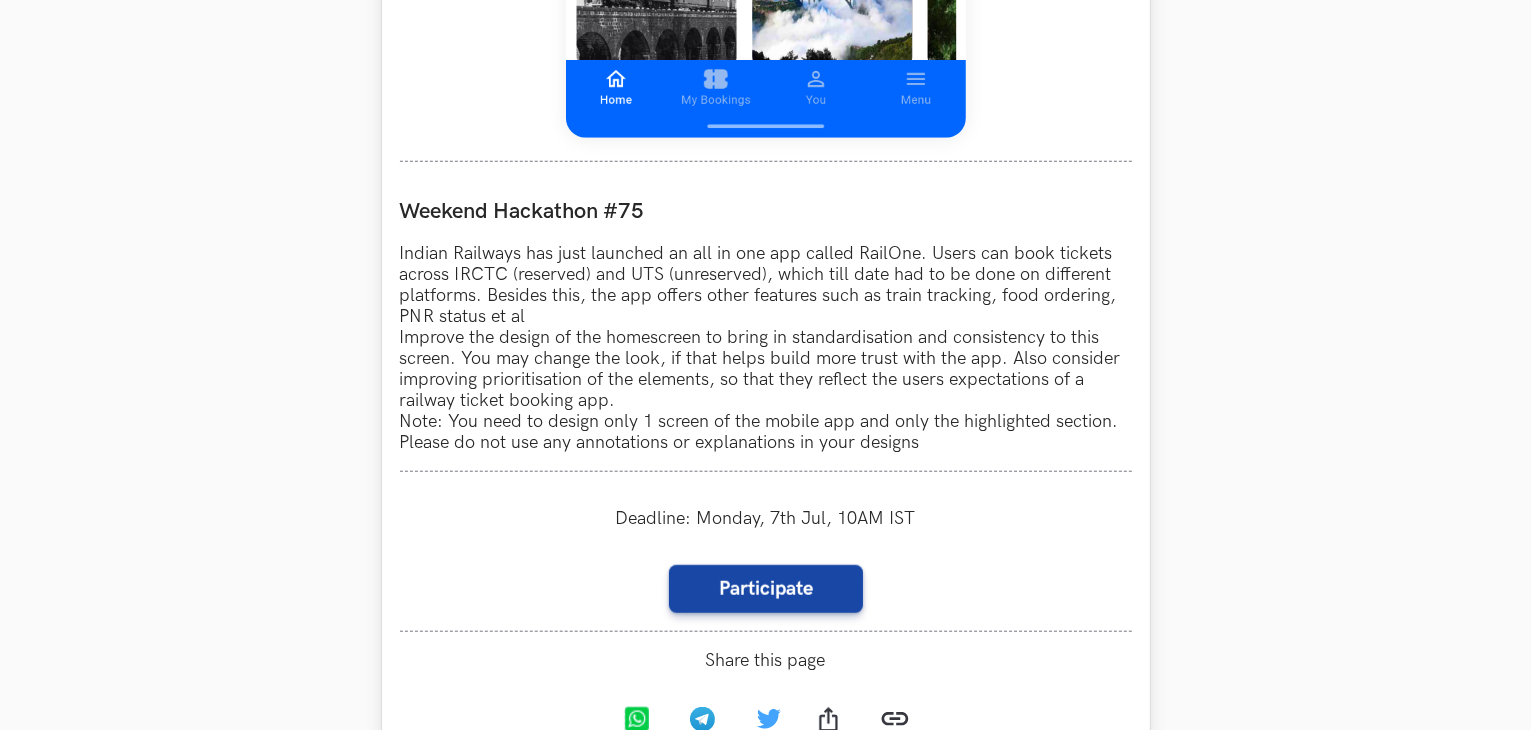 click on "Indian Railways has just launched an all in one app called RailOne. Users can book tickets across IRCTC (reserved) and UTS (unreserved), which till date had to be done on different platforms. Besides this, the app offers other features such as train tracking, food ordering, PNR status et al Improve the design of the homescreen to bring in standardisation and consistency to this screen. You may change the look, if that helps build more trust with the app. Also consider improving prioritisation of the elements, so that they reflect the users expectations of a railway ticket booking app. Note: You need to design only 1 screen of the mobile app and only the highlighted section. Please do not use any annotations or explanations in your designs" at bounding box center (766, 348) 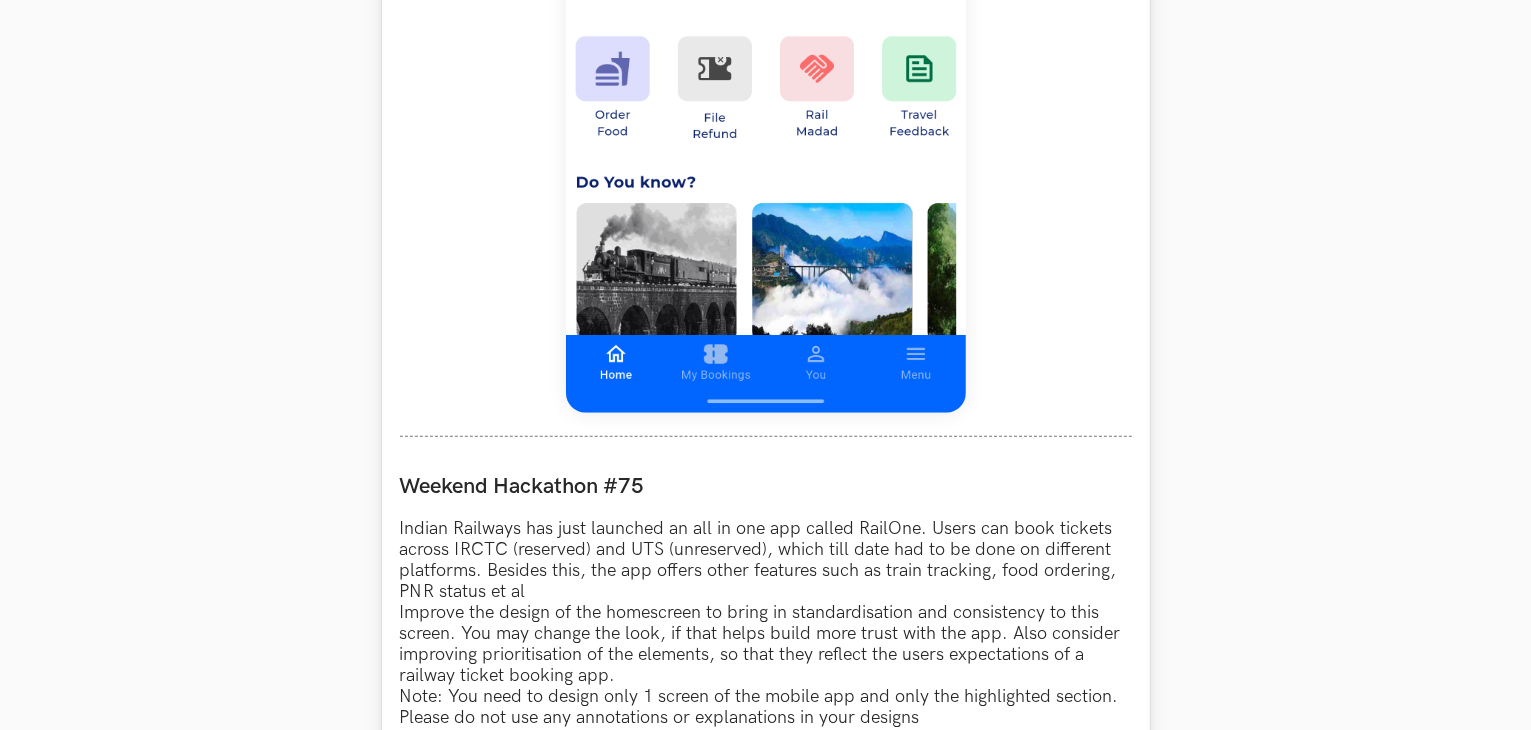 scroll, scrollTop: 1700, scrollLeft: 0, axis: vertical 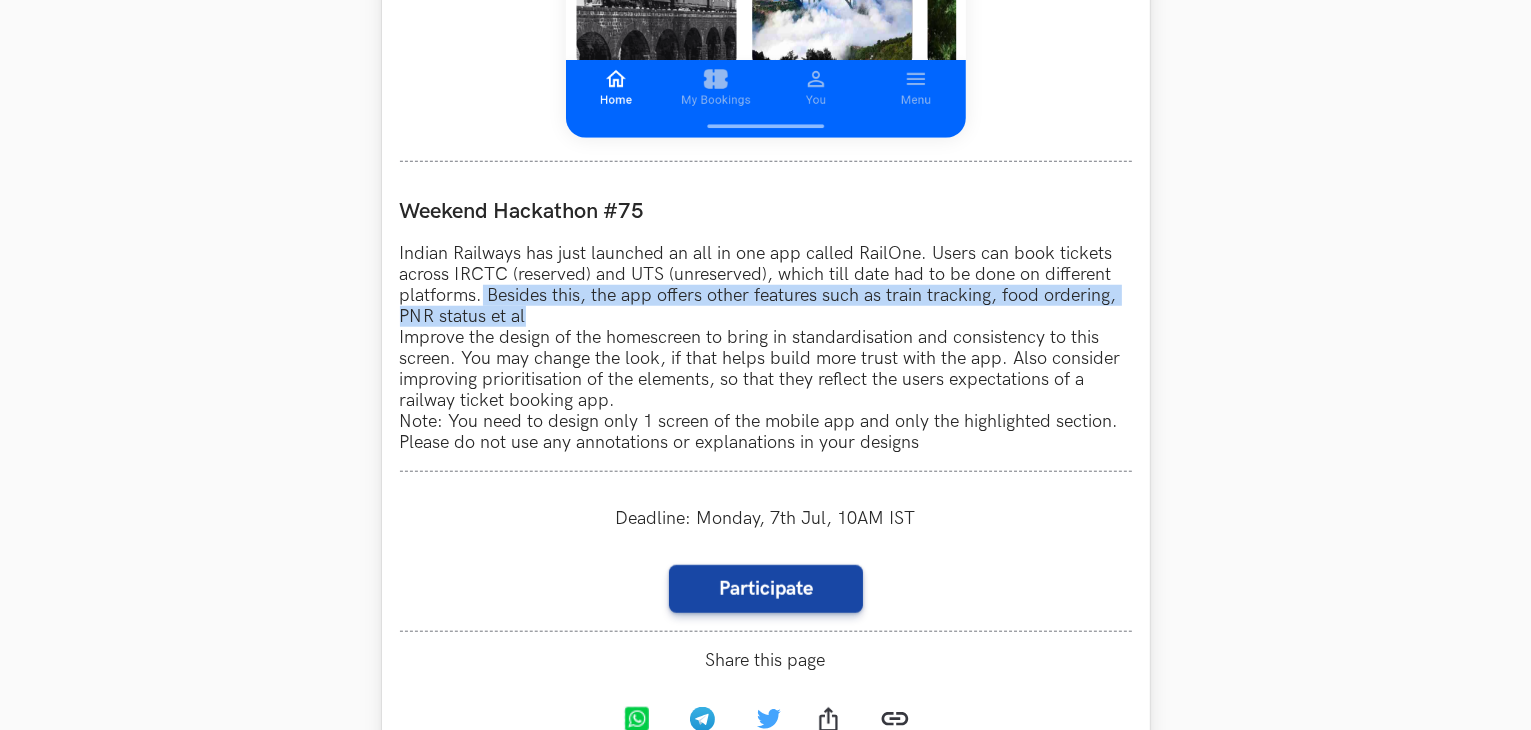 drag, startPoint x: 483, startPoint y: 301, endPoint x: 540, endPoint y: 323, distance: 61.09828 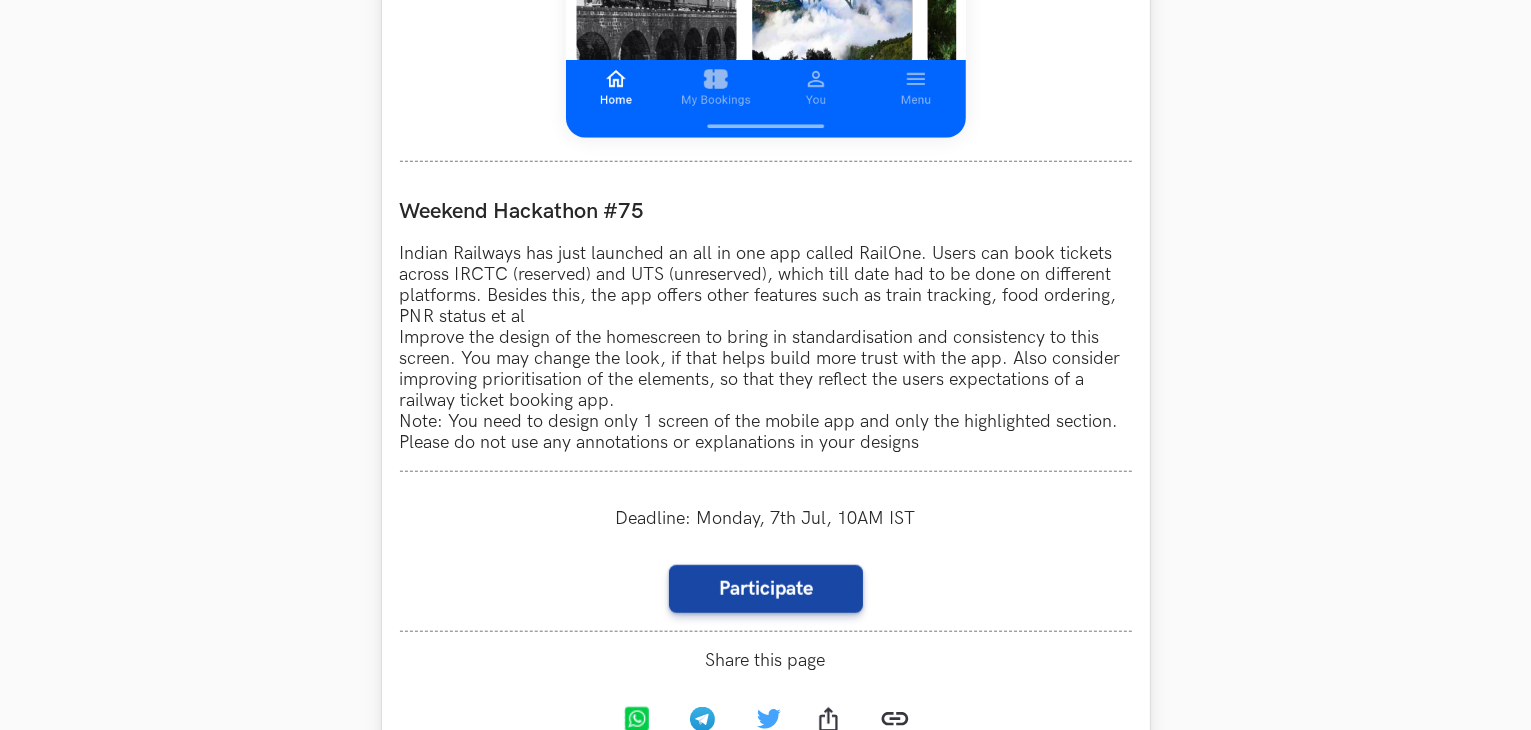 click on "Indian Railways has just launched an all in one app called RailOne. Users can book tickets across IRCTC (reserved) and UTS (unreserved), which till date had to be done on different platforms. Besides this, the app offers other features such as train tracking, food ordering, PNR status et al Improve the design of the homescreen to bring in standardisation and consistency to this screen. You may change the look, if that helps build more trust with the app. Also consider improving prioritisation of the elements, so that they reflect the users expectations of a railway ticket booking app. Note: You need to design only 1 screen of the mobile app and only the highlighted section. Please do not use any annotations or explanations in your designs" at bounding box center (766, 348) 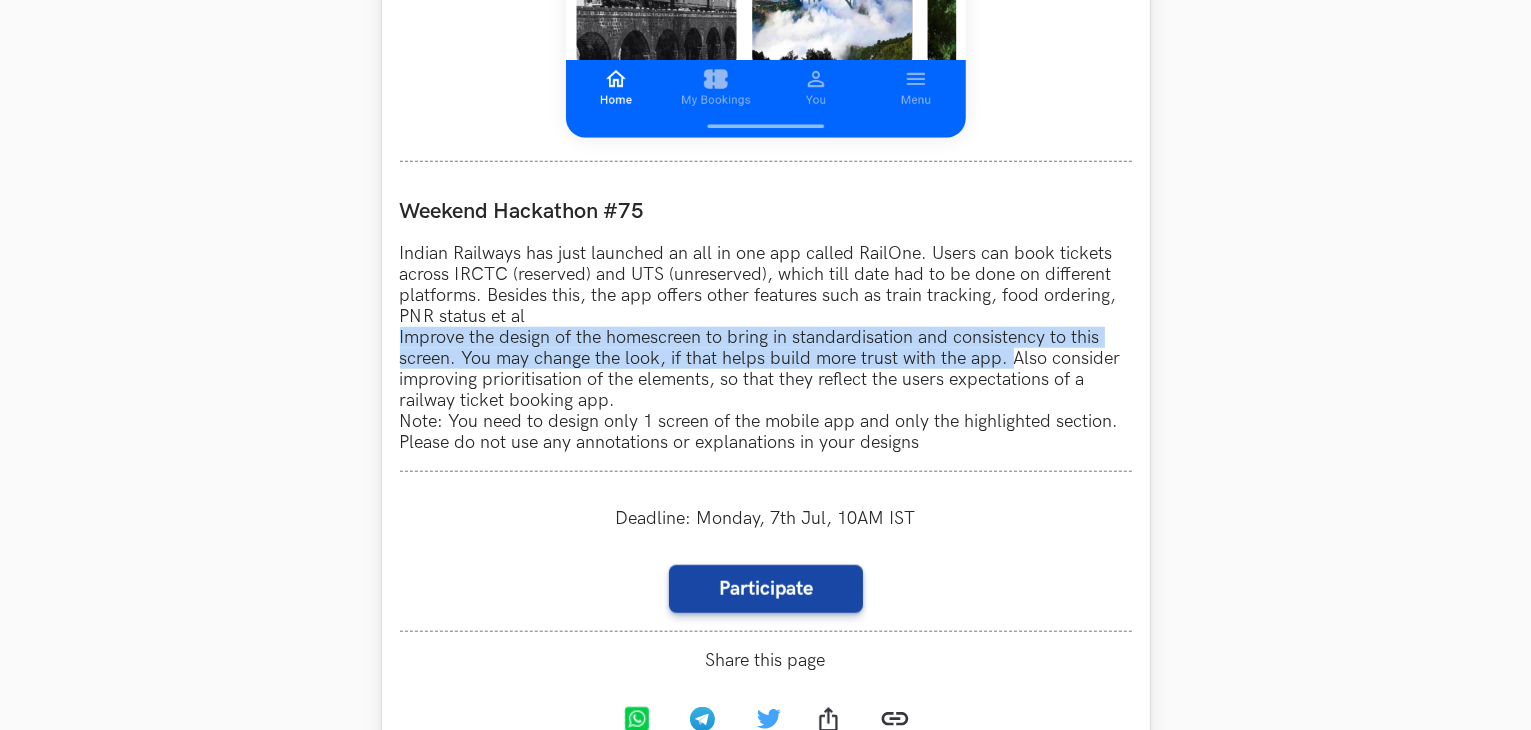 drag, startPoint x: 380, startPoint y: 330, endPoint x: 1011, endPoint y: 361, distance: 631.76105 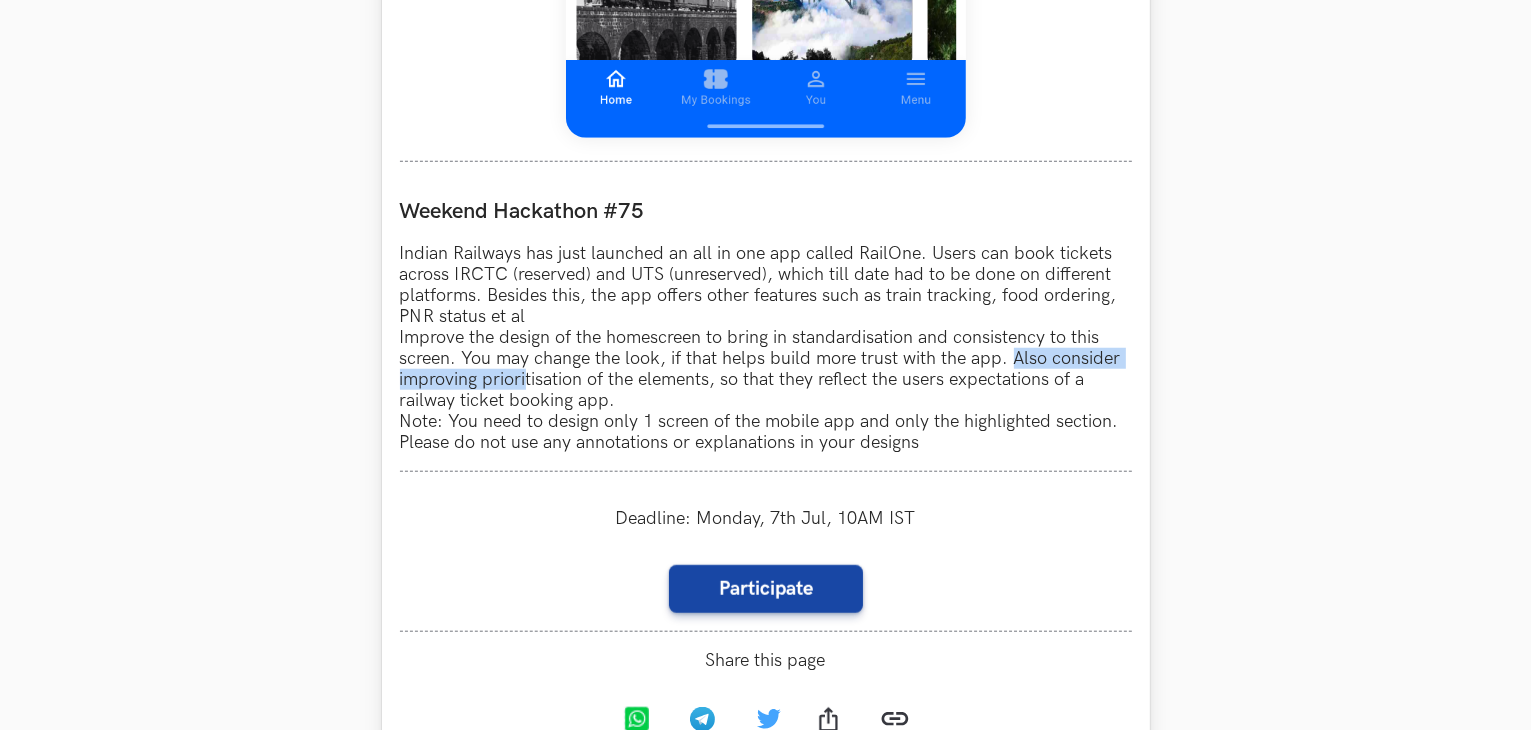 drag, startPoint x: 1014, startPoint y: 361, endPoint x: 523, endPoint y: 378, distance: 491.29422 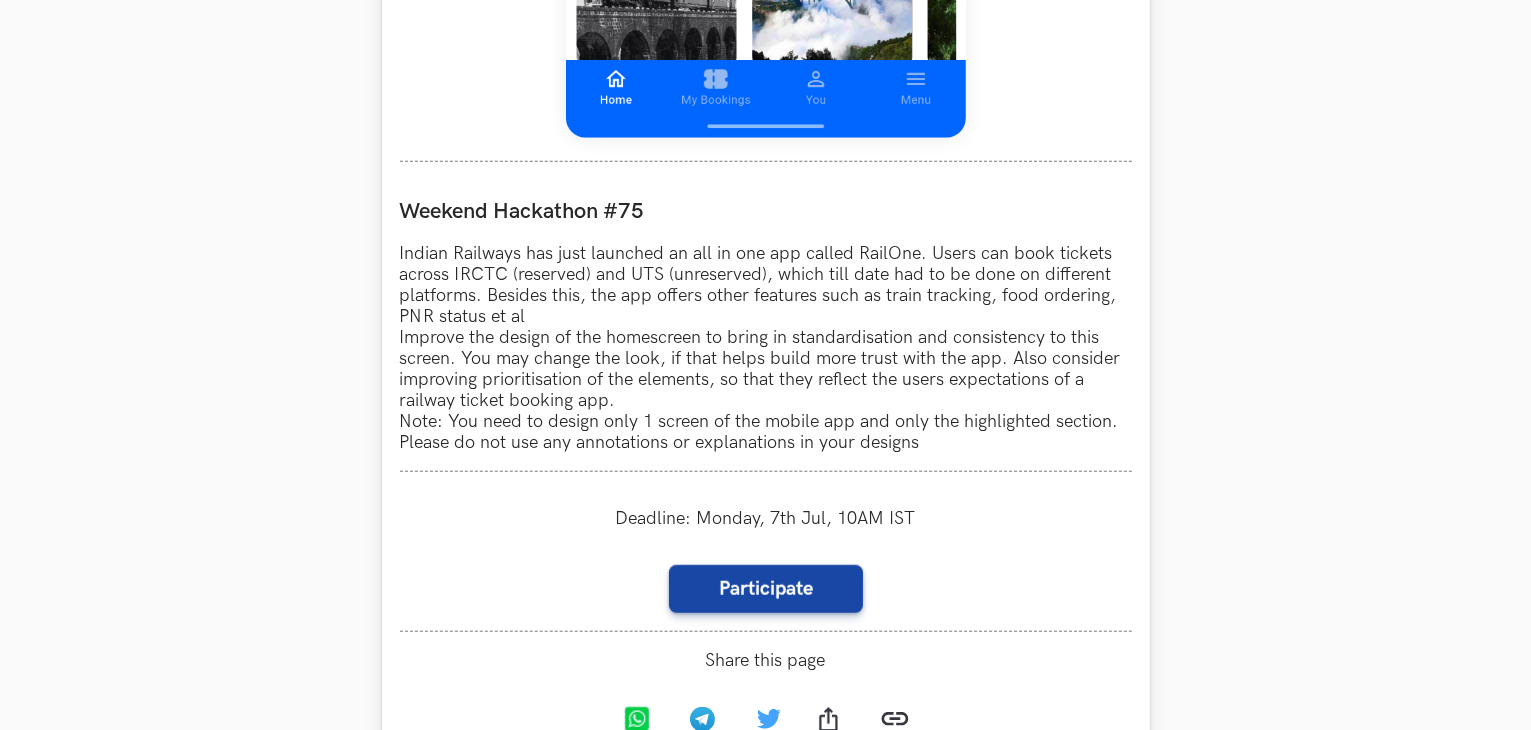 click on "Indian Railways has just launched an all in one app called RailOne. Users can book tickets across IRCTC (reserved) and UTS (unreserved), which till date had to be done on different platforms. Besides this, the app offers other features such as train tracking, food ordering, PNR status et al Improve the design of the homescreen to bring in standardisation and consistency to this screen. You may change the look, if that helps build more trust with the app. Also consider improving prioritisation of the elements, so that they reflect the users expectations of a railway ticket booking app. Note: You need to design only 1 screen of the mobile app and only the highlighted section. Please do not use any annotations or explanations in your designs" at bounding box center [766, 348] 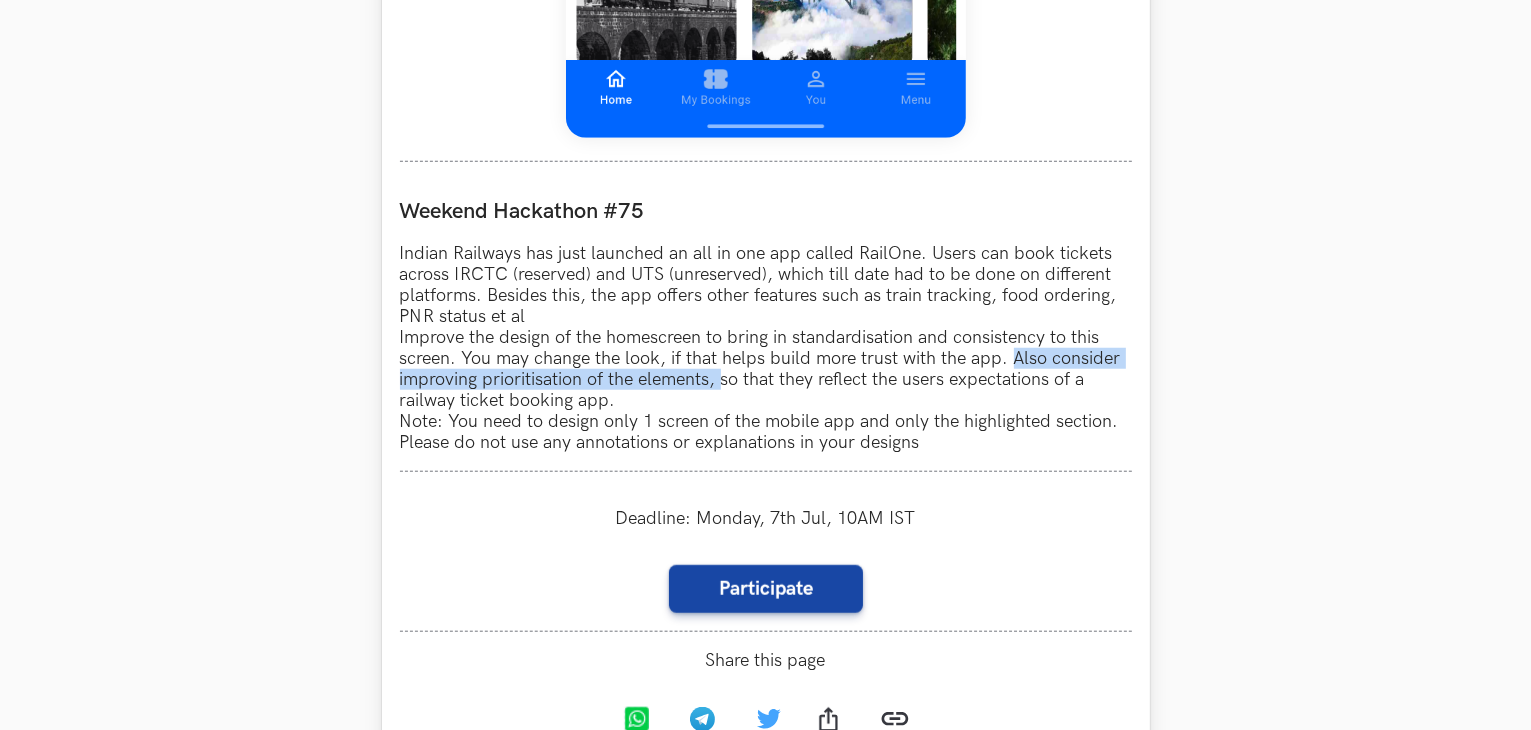 drag, startPoint x: 1008, startPoint y: 356, endPoint x: 726, endPoint y: 389, distance: 283.9243 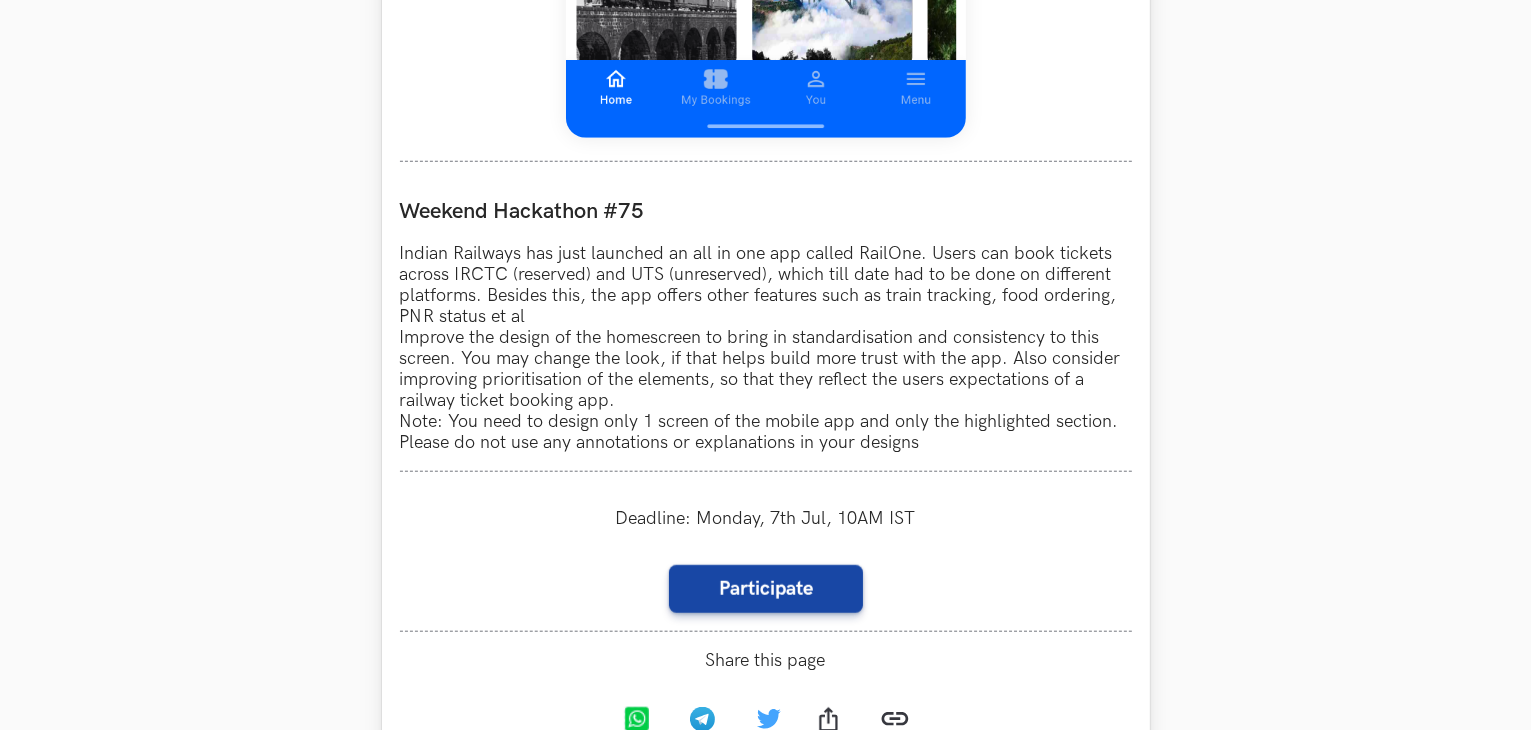 click on "Indian Railways has just launched an all in one app called RailOne. Users can book tickets across IRCTC (reserved) and UTS (unreserved), which till date had to be done on different platforms. Besides this, the app offers other features such as train tracking, food ordering, PNR status et al Improve the design of the homescreen to bring in standardisation and consistency to this screen. You may change the look, if that helps build more trust with the app. Also consider improving prioritisation of the elements, so that they reflect the users expectations of a railway ticket booking app. Note: You need to design only 1 screen of the mobile app and only the highlighted section. Please do not use any annotations or explanations in your designs" at bounding box center [766, 348] 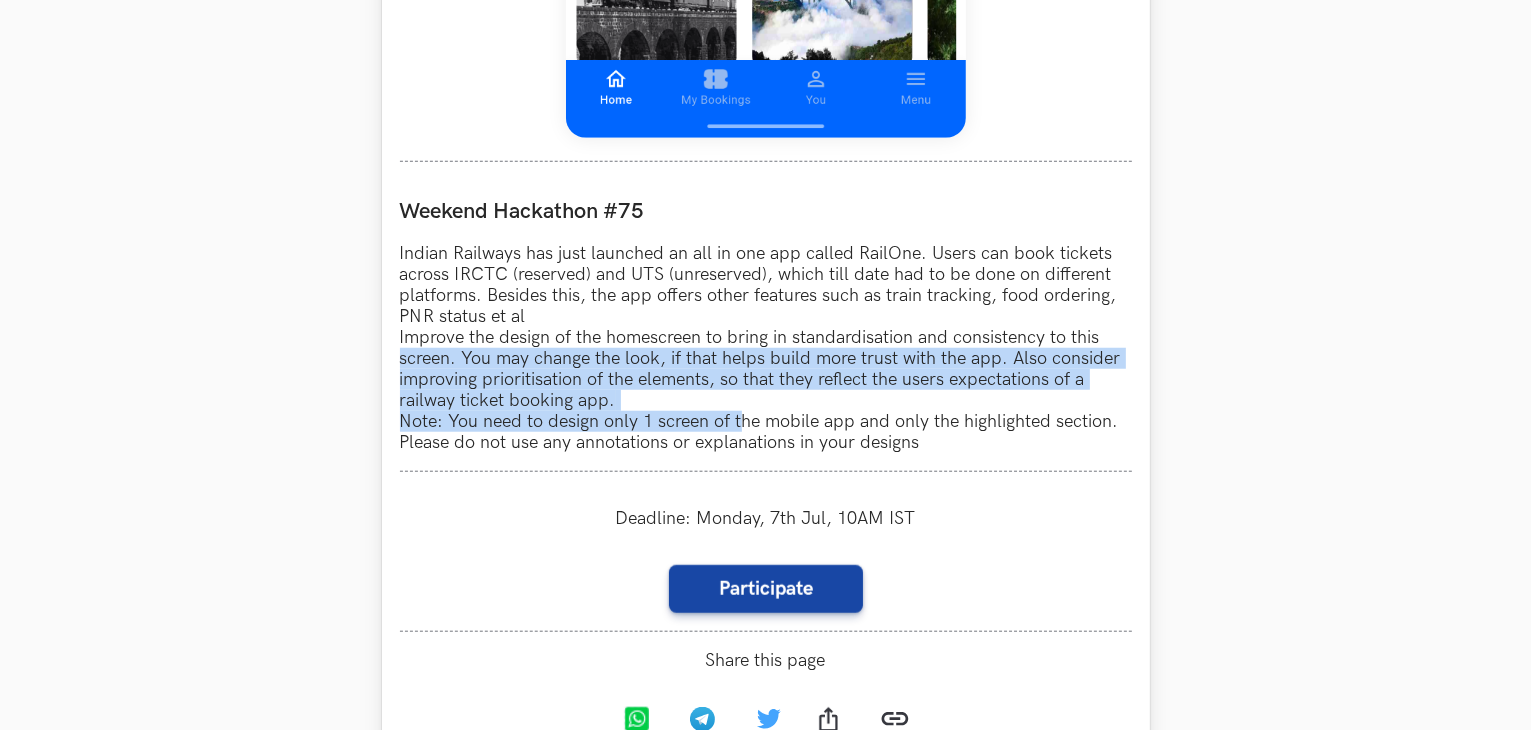 drag, startPoint x: 737, startPoint y: 418, endPoint x: 385, endPoint y: 361, distance: 356.5852 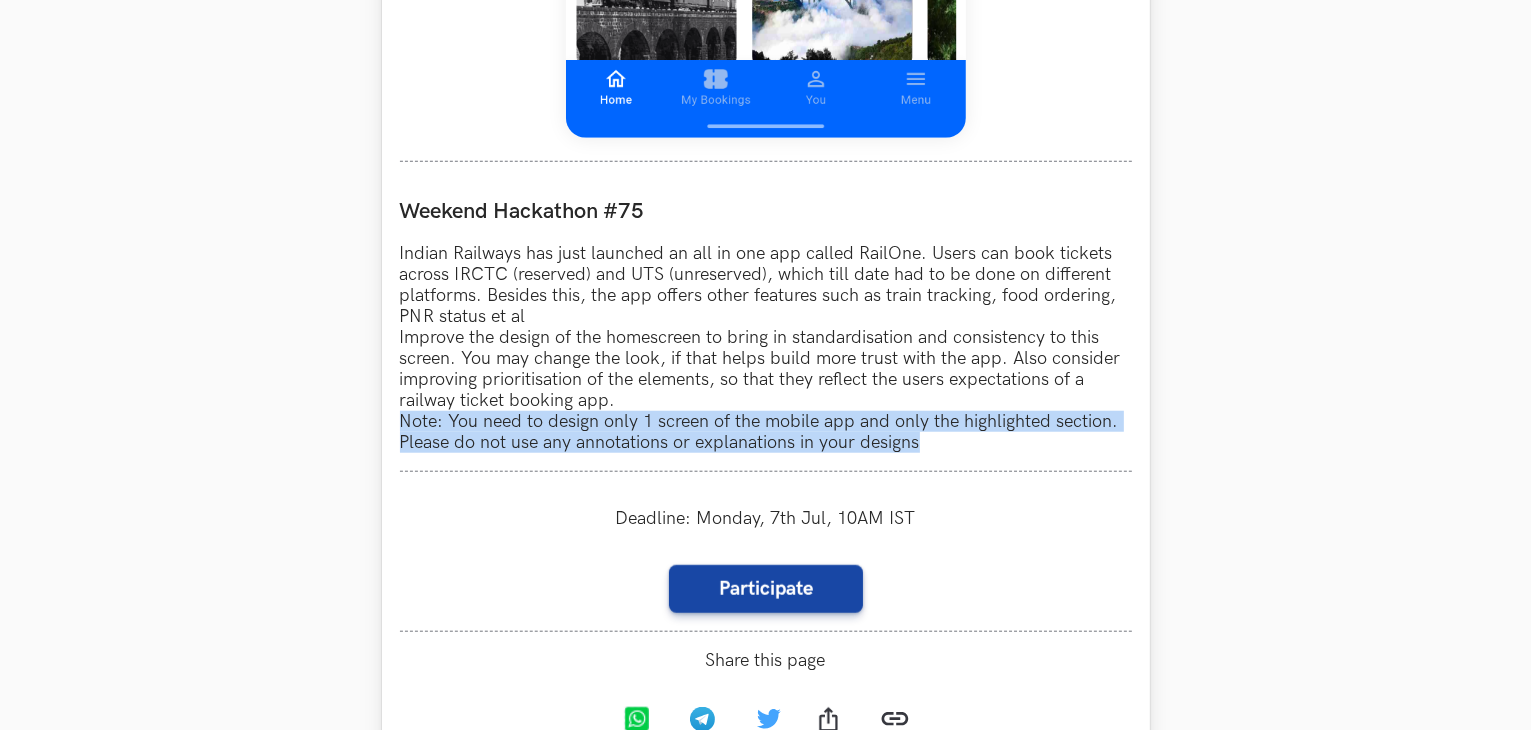 drag, startPoint x: 397, startPoint y: 426, endPoint x: 937, endPoint y: 447, distance: 540.4082 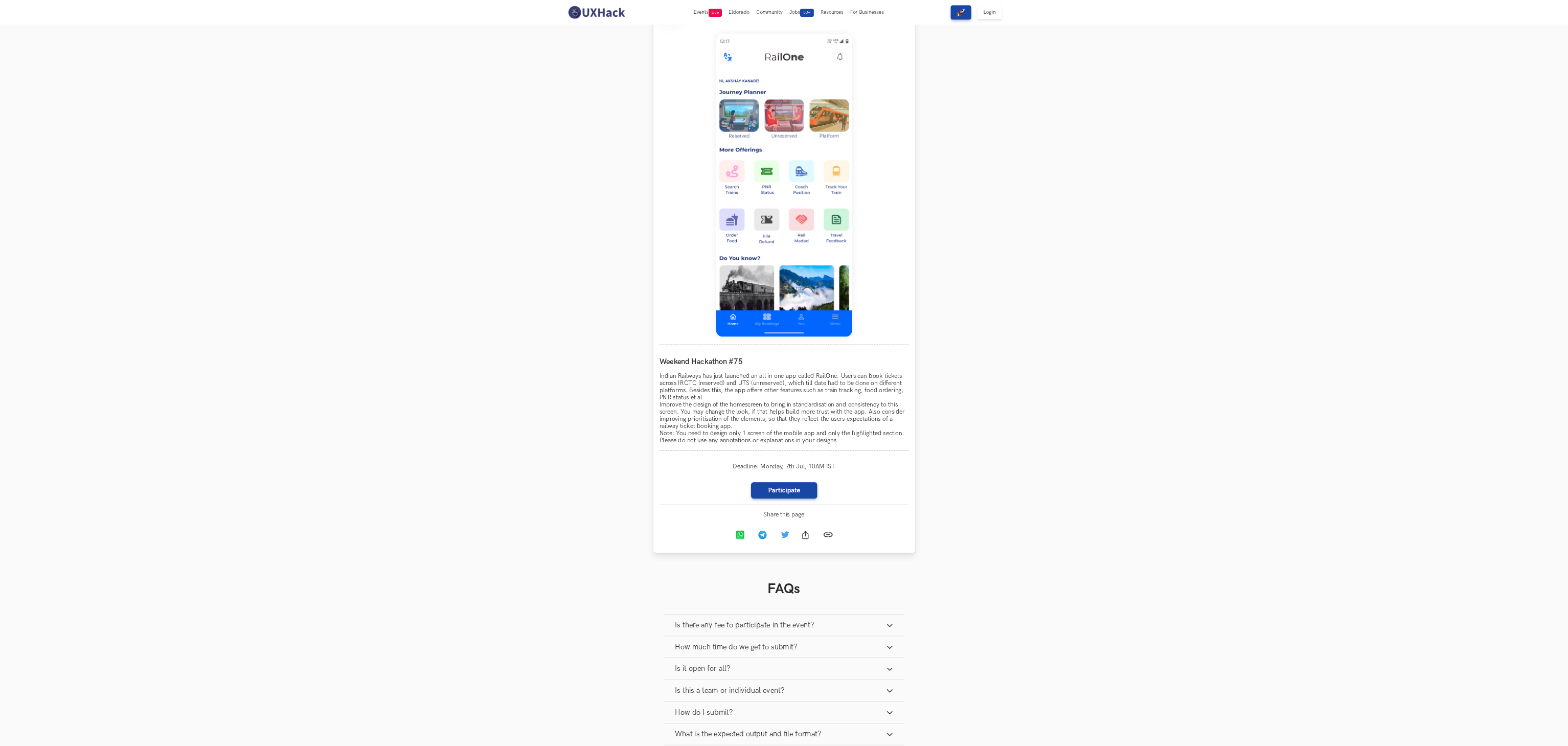 scroll, scrollTop: 435, scrollLeft: 0, axis: vertical 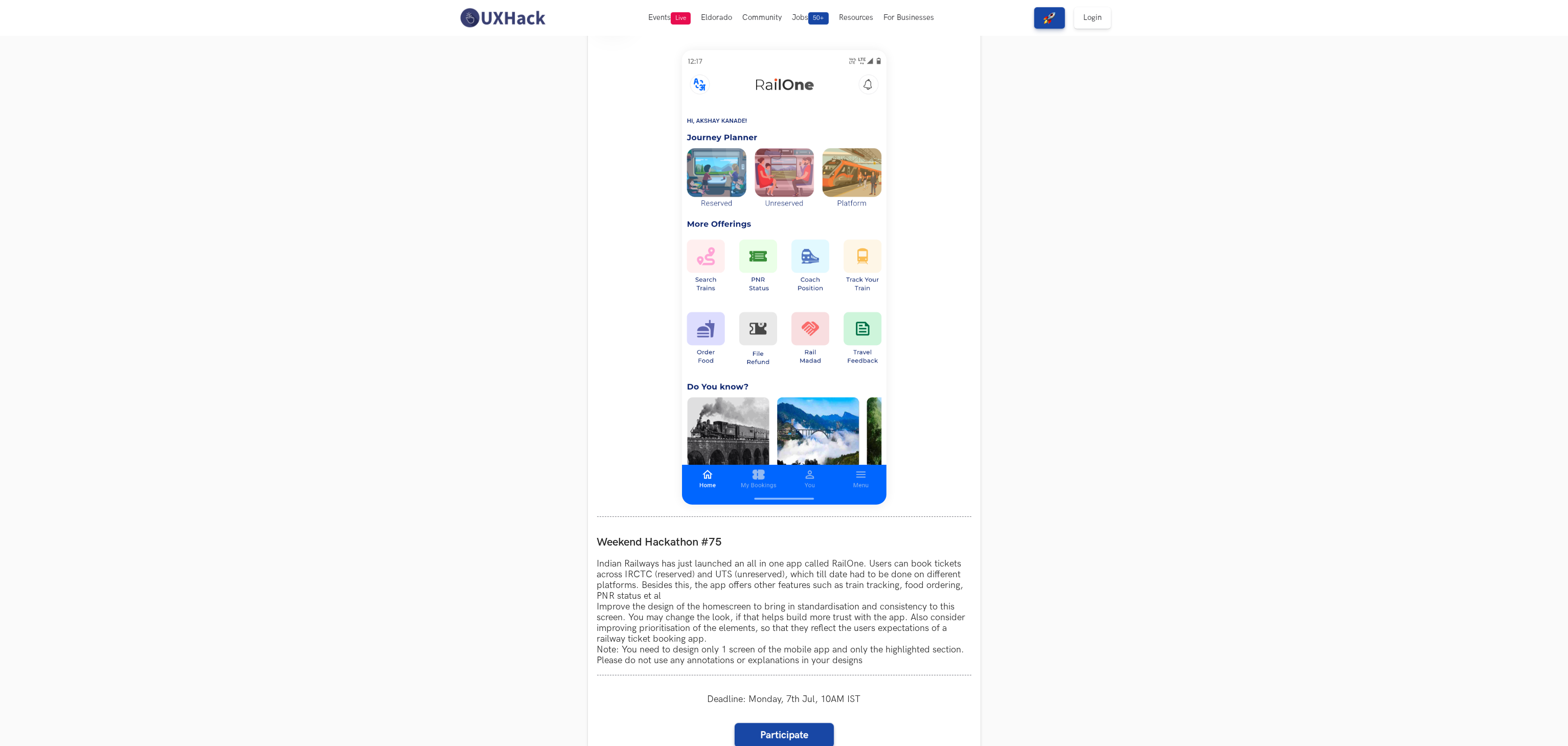 click on "Weekend Hackathons One screen, one product, one weekend Use your design chops to improve real world products Submit your design here or post it on Insta or X Win prizes worth Rs 5K every weekend Deadline: [DATE], [TIME] IST  Participate Live Challenge Past Challenges RailOne LIVE Weekend Hackathon #75 Indian Railways has just launched an all in one app called RailOne. Users can book tickets across IRCTC (reserved) and UTS (unreserved), which till date had to be done on different platforms. Besides this, the app offers other features such as train tracking, food ordering, PNR status et al Improve the design of the homescreen to bring in standardisation and consistency to this screen. You may change the look, if that helps build more trust with the app. Also consider improving prioritisation of the elements, so that they reflect the users expectations of a railway ticket booking app. Deadline: [DATE], [TIME] IST Participate Share this page         Copied https://uxhack.co/weekend-hackathons/  302" at bounding box center (784, 426) 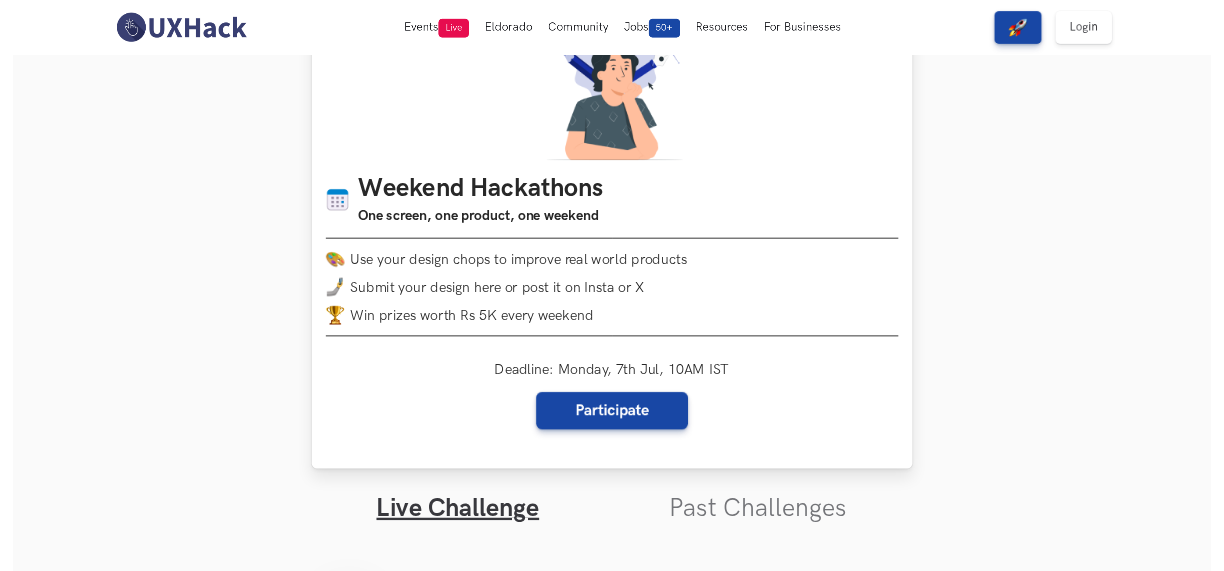 scroll, scrollTop: 0, scrollLeft: 0, axis: both 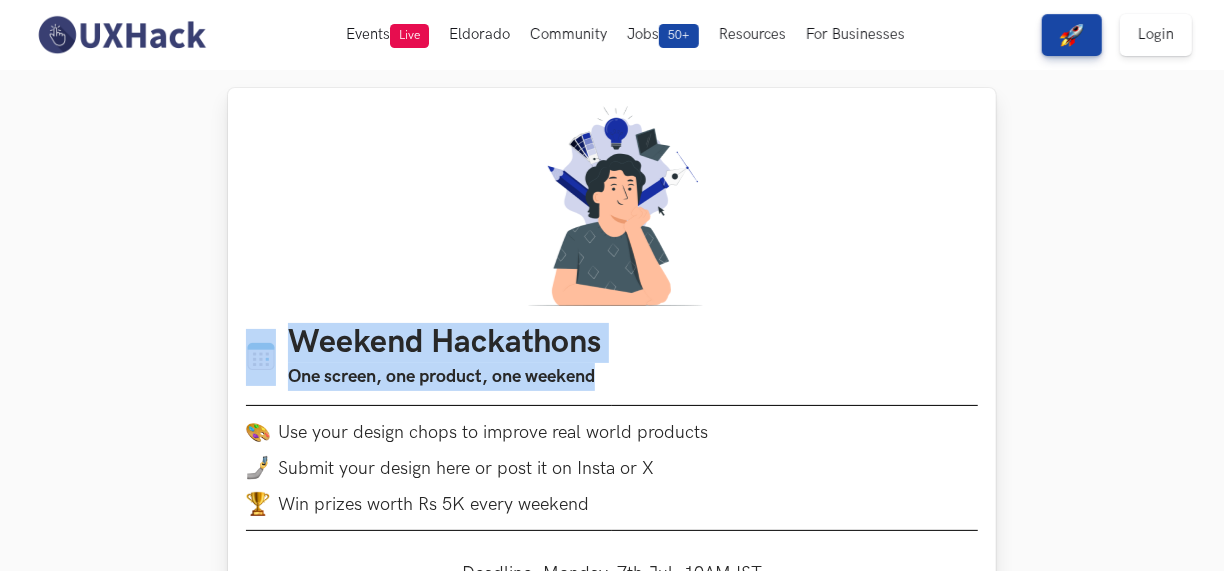 drag, startPoint x: 631, startPoint y: 380, endPoint x: 251, endPoint y: 379, distance: 380.0013 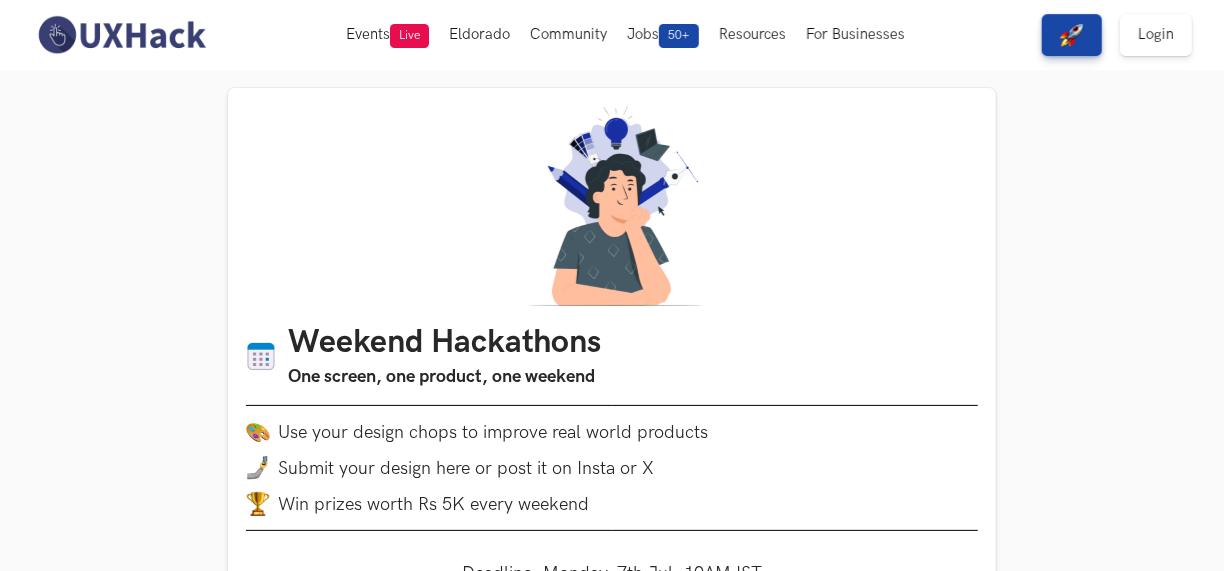 click on "Weekend Hackathons One screen, one product, one weekend Use your design chops to improve real world products Submit your design here or post it on Insta or X Win prizes worth Rs 5K every weekend Deadline: [DATE], [TIME] IST  Participate Live Challenge Past Challenges RailOne LIVE Weekend Hackathon #75 Indian Railways has just launched an all in one app called RailOne. Users can book tickets across IRCTC (reserved) and UTS (unreserved), which till date had to be done on different platforms. Besides this, the app offers other features such as train tracking, food ordering, PNR status et al Improve the design of the homescreen to bring in standardisation and consistency to this screen. You may change the look, if that helps build more trust with the app. Also consider improving prioritisation of the elements, so that they reflect the users expectations of a railway ticket booking app. Deadline: [DATE], [TIME] IST Participate Share this page         Copied https://uxhack.co/weekend-hackathons/  302" at bounding box center [612, 1685] 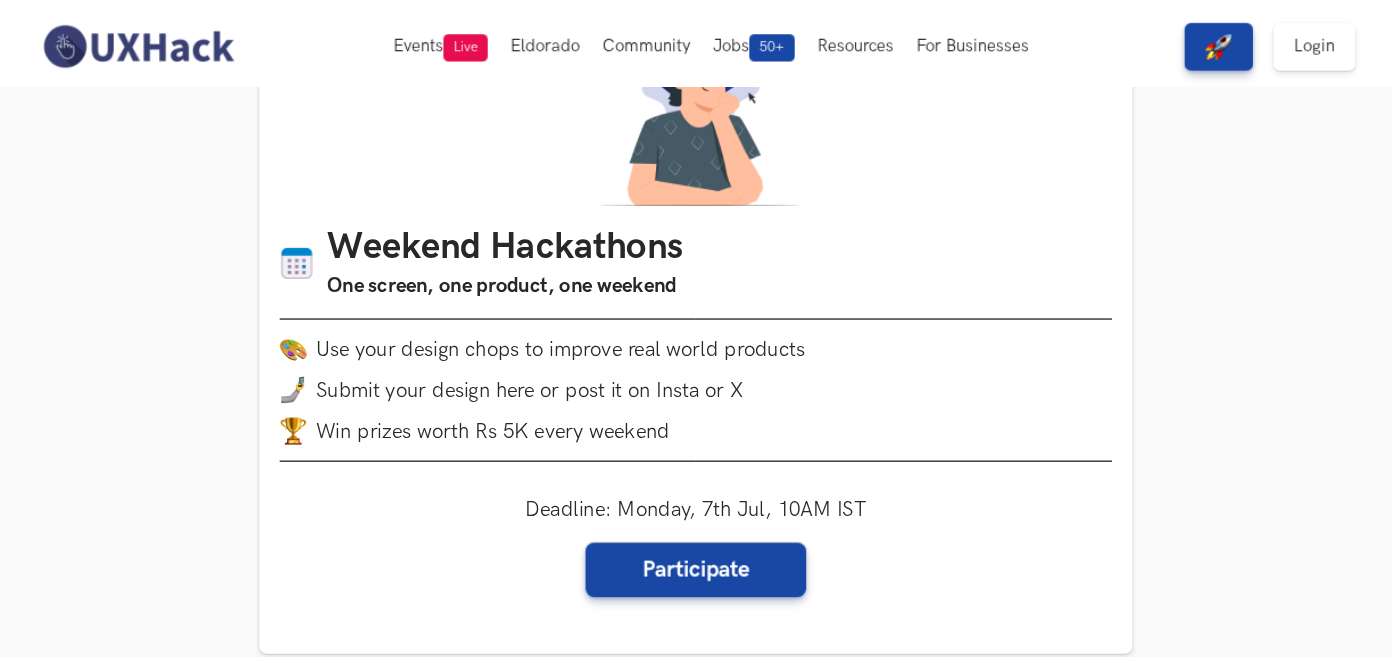 scroll, scrollTop: 160, scrollLeft: 0, axis: vertical 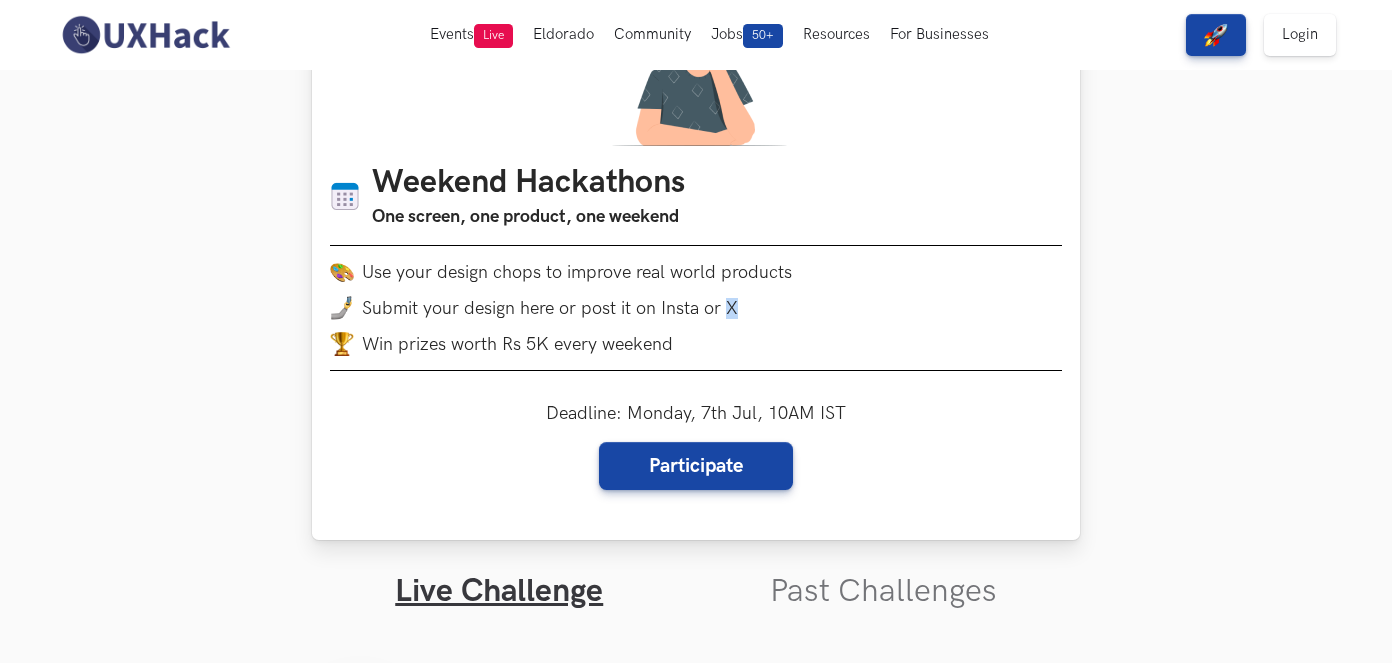 drag, startPoint x: 727, startPoint y: 305, endPoint x: 758, endPoint y: 302, distance: 31.144823 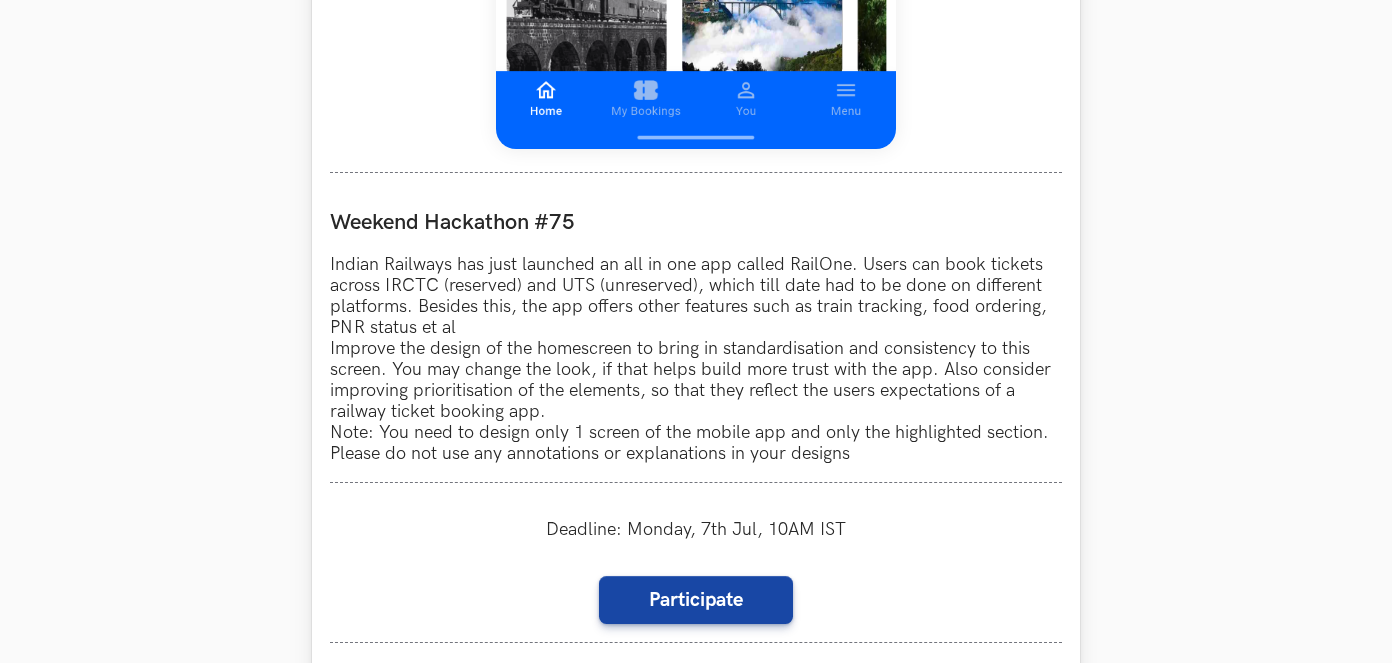 scroll, scrollTop: 1705, scrollLeft: 0, axis: vertical 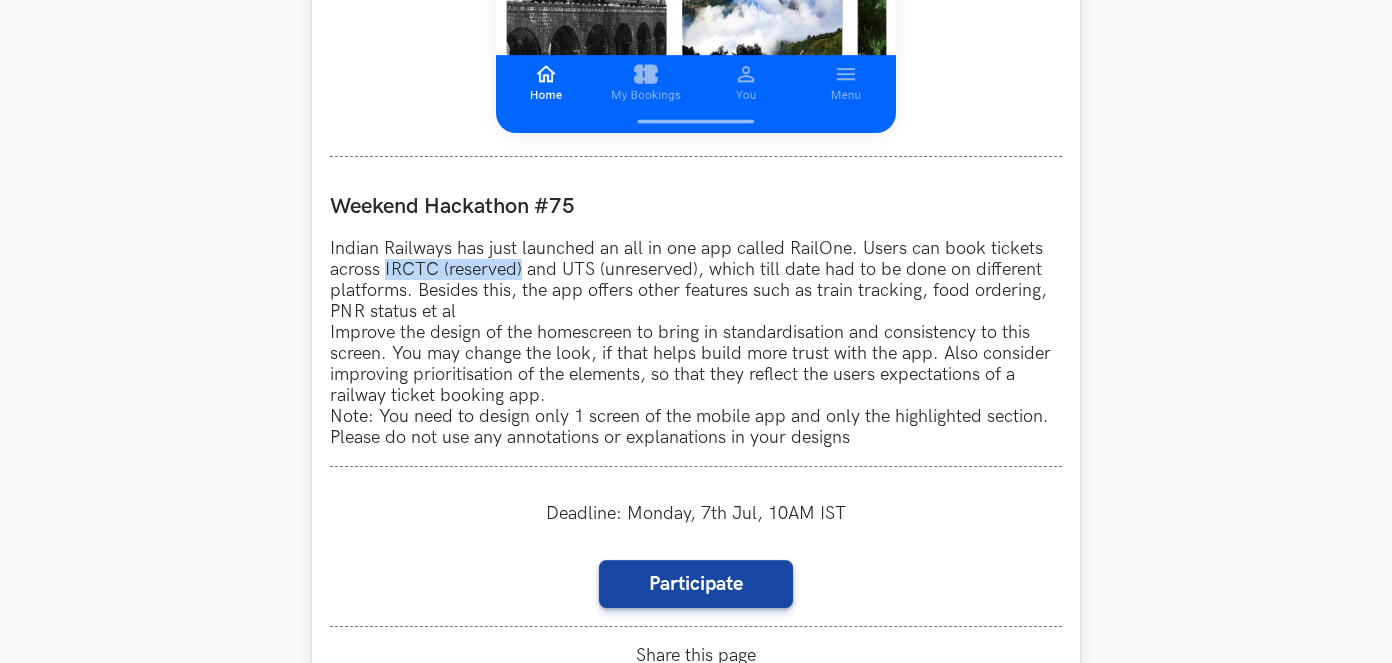drag, startPoint x: 389, startPoint y: 265, endPoint x: 520, endPoint y: 274, distance: 131.30879 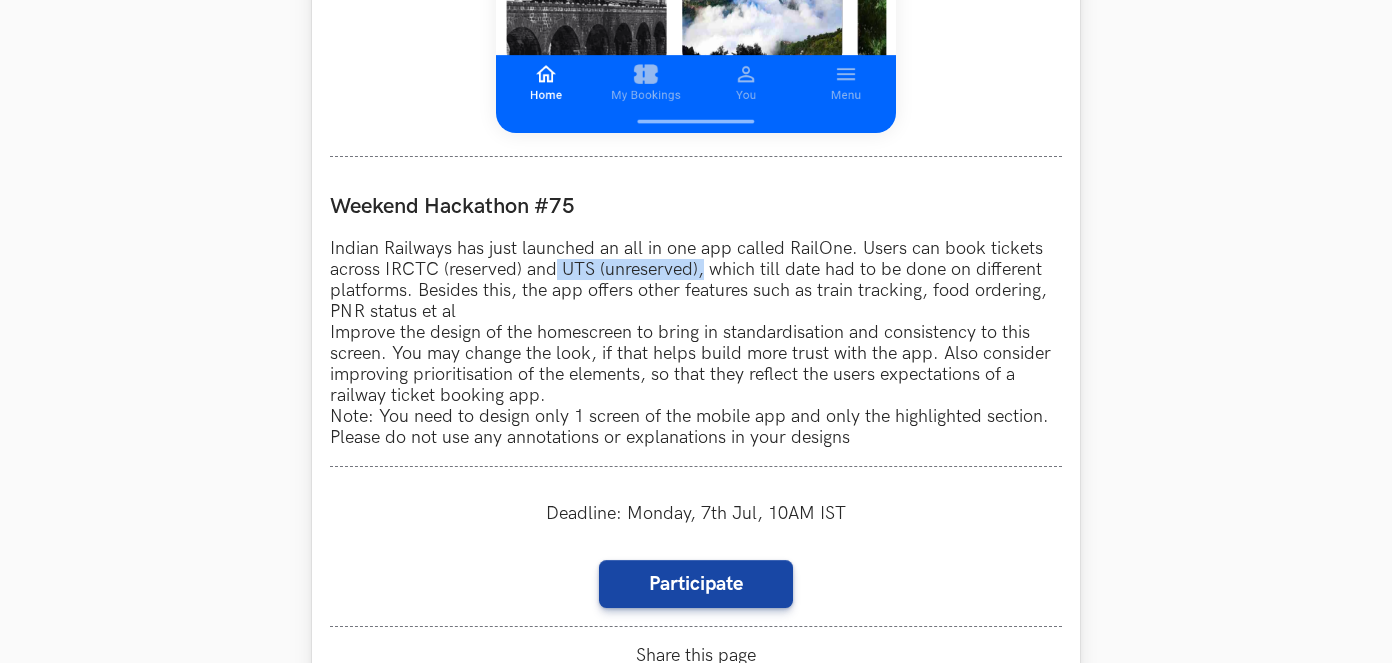 drag, startPoint x: 555, startPoint y: 269, endPoint x: 703, endPoint y: 269, distance: 148 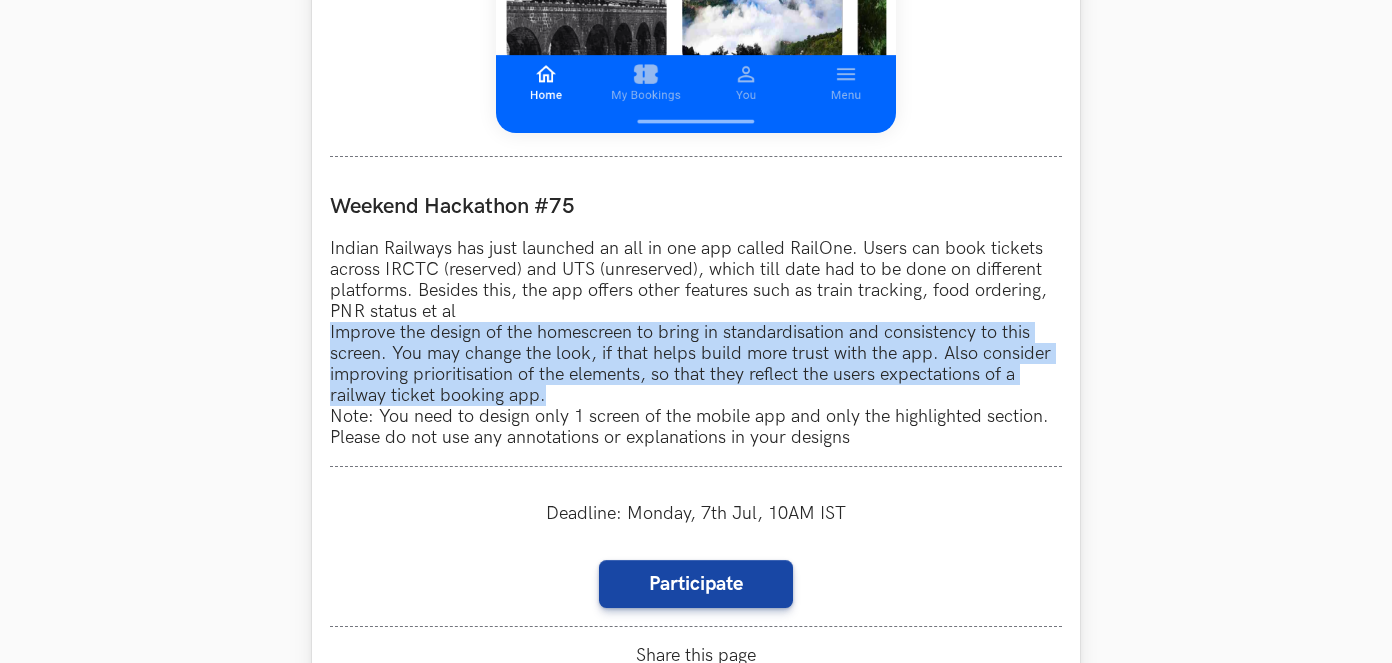 drag, startPoint x: 329, startPoint y: 339, endPoint x: 565, endPoint y: 390, distance: 241.44772 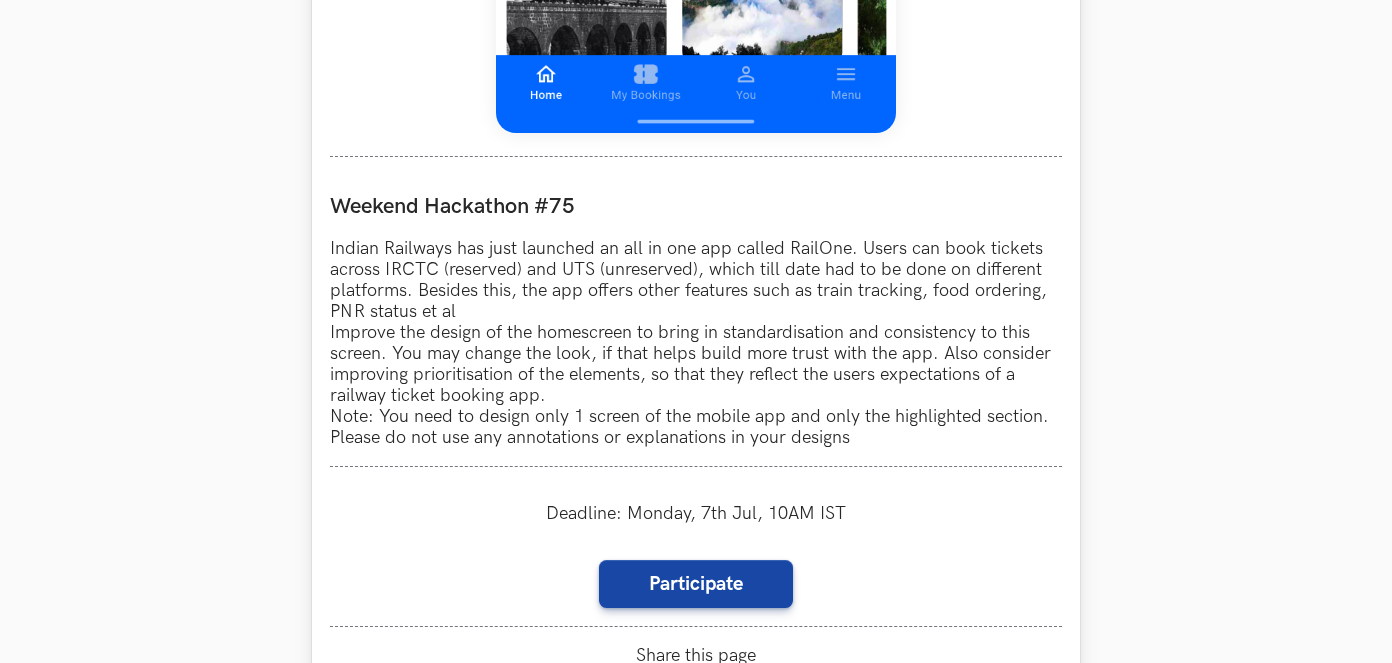 click on "Indian Railways has just launched an all in one app called RailOne. Users can book tickets across IRCTC (reserved) and UTS (unreserved), which till date had to be done on different platforms. Besides this, the app offers other features such as train tracking, food ordering, PNR status et al Improve the design of the homescreen to bring in standardisation and consistency to this screen. You may change the look, if that helps build more trust with the app. Also consider improving prioritisation of the elements, so that they reflect the users expectations of a railway ticket booking app. Note: You need to design only 1 screen of the mobile app and only the highlighted section. Please do not use any annotations or explanations in your designs" at bounding box center (696, 343) 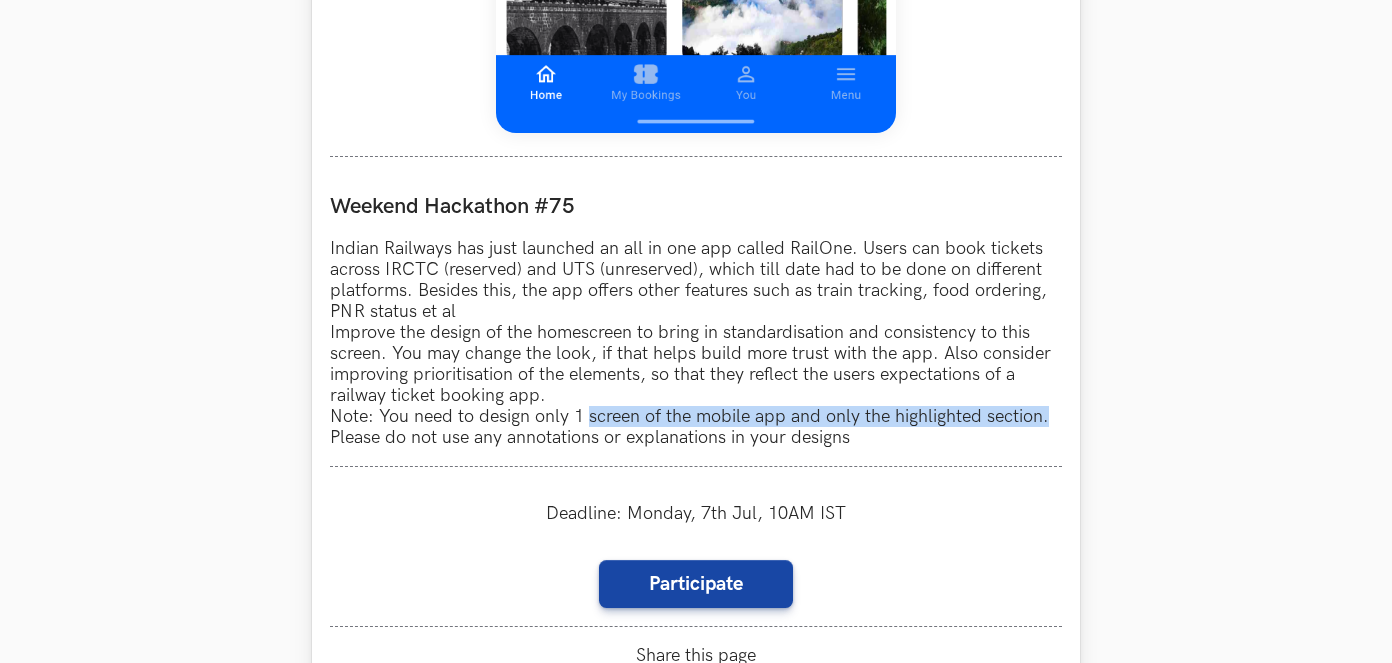 drag, startPoint x: 585, startPoint y: 414, endPoint x: 1053, endPoint y: 426, distance: 468.1538 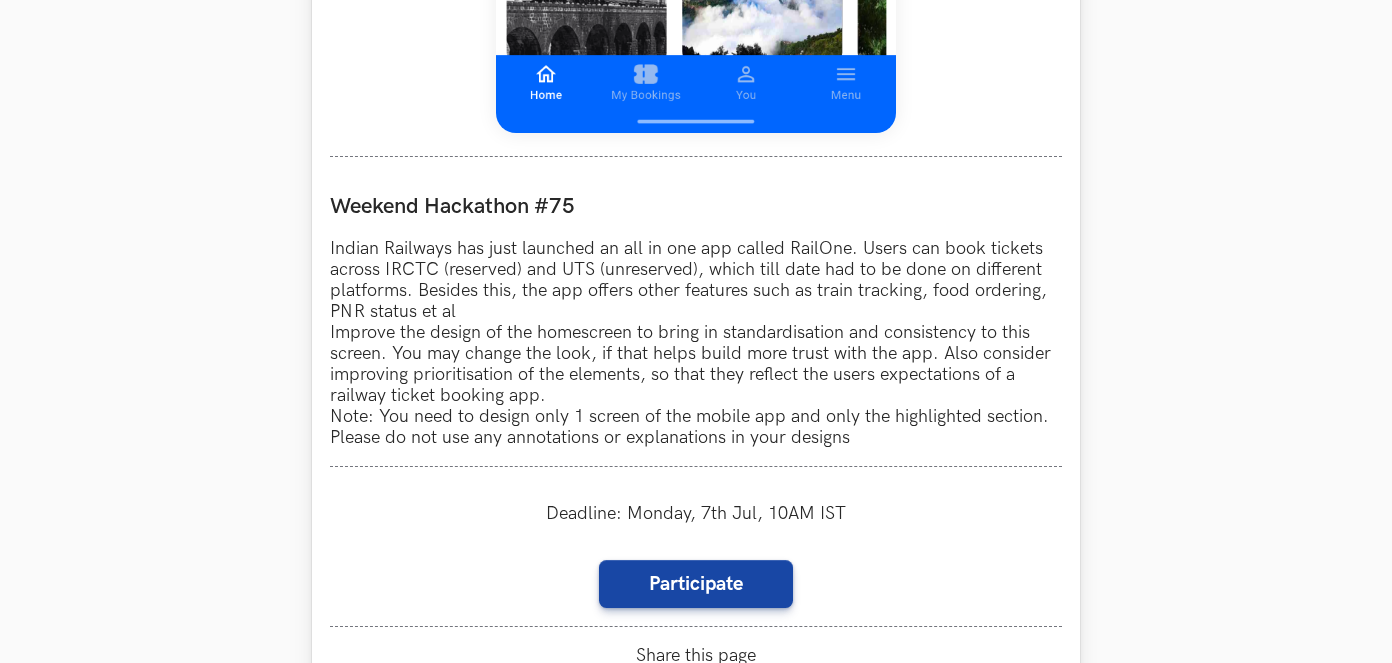 click on "RailOne LIVE Weekend Hackathon #75 Indian Railways has just launched an all in one app called RailOne. Users can book tickets across IRCTC (reserved) and UTS (unreserved), which till date had to be done on different platforms. Besides this, the app offers other features such as train tracking, food ordering, PNR status et al Improve the design of the homescreen to bring in standardisation and consistency to this screen. You may change the look, if that helps build more trust with the app. Also consider improving prioritisation of the elements, so that they reflect the users expectations of a railway ticket booking app. Note: You need to design only 1 screen of the mobile app and only the highlighted section. Please do not use any annotations or explanations in your designs Deadline: [DATE], [TIME] IST Participate Share this page         Copied https://uxhack.co/weekend-hackathons/" at bounding box center [696, -52] 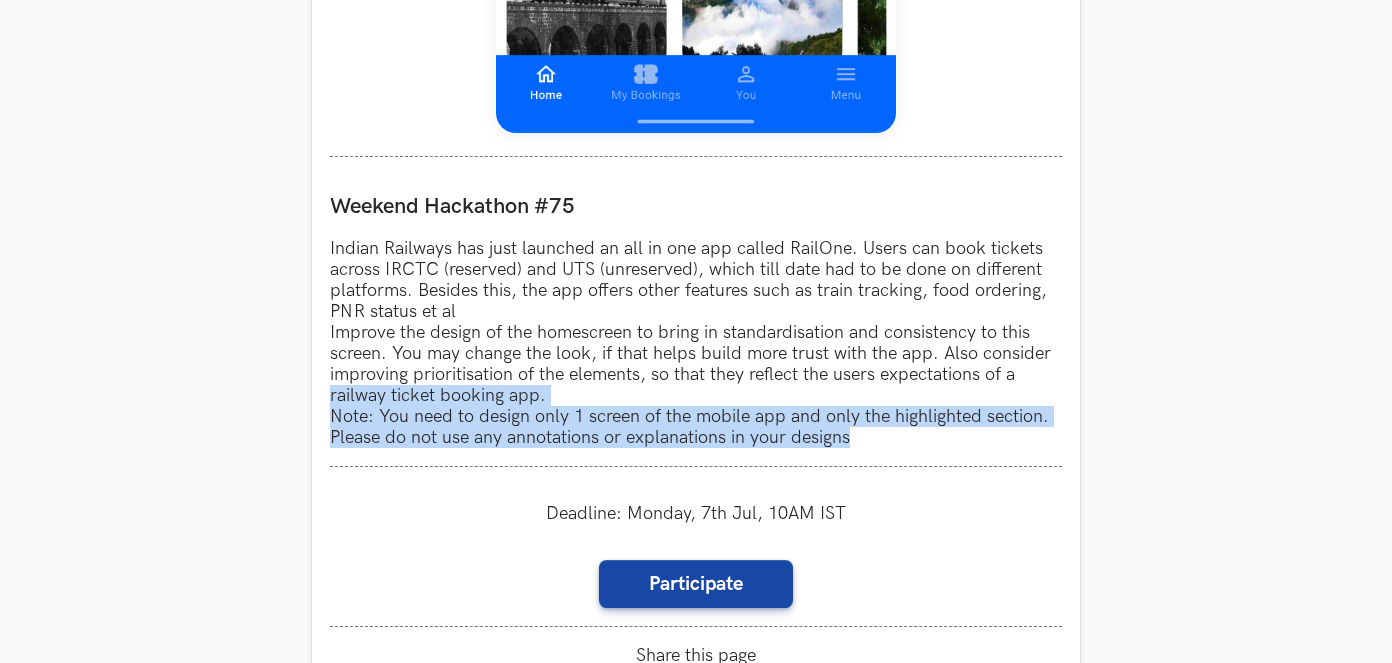 drag, startPoint x: 858, startPoint y: 436, endPoint x: 268, endPoint y: 403, distance: 590.9222 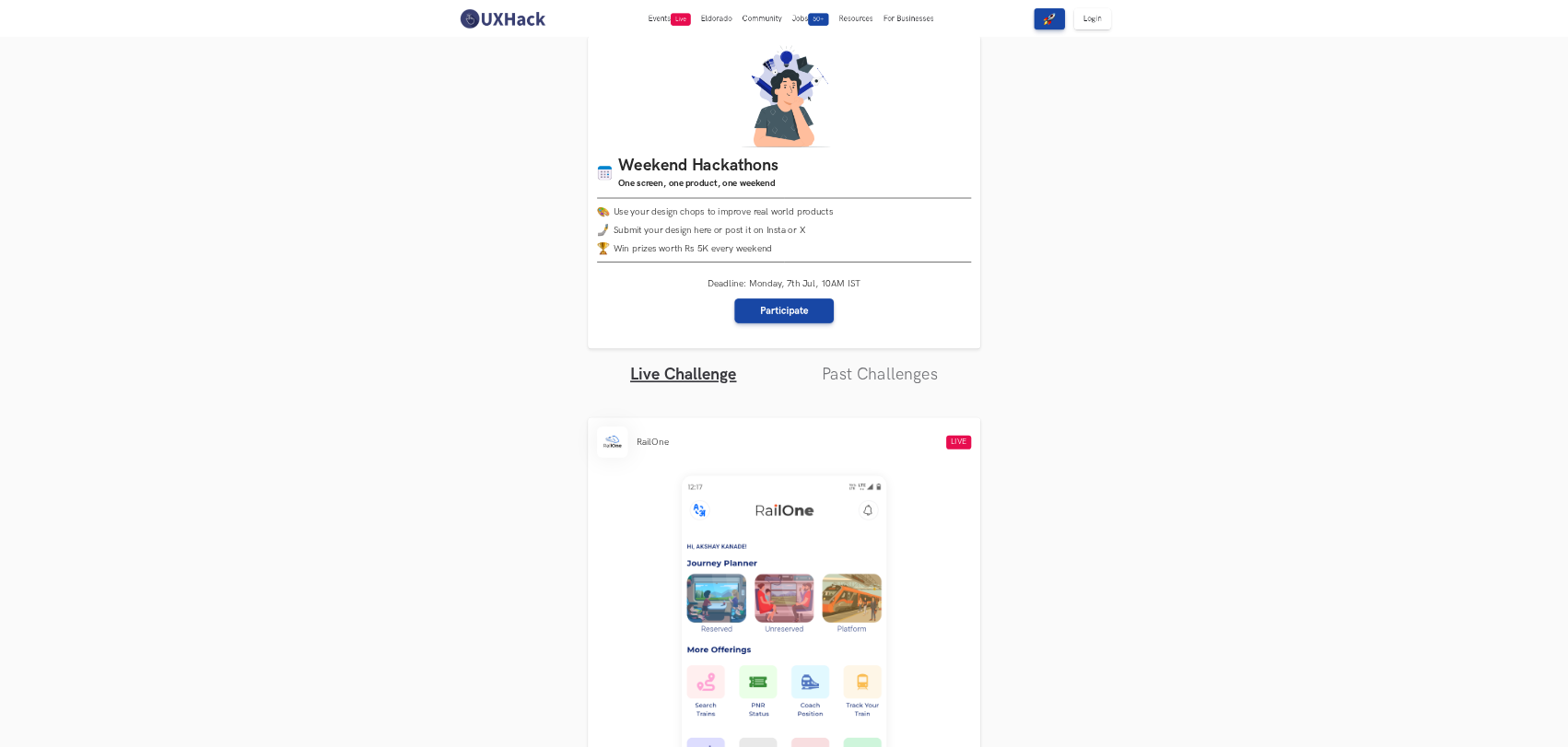 scroll, scrollTop: 0, scrollLeft: 0, axis: both 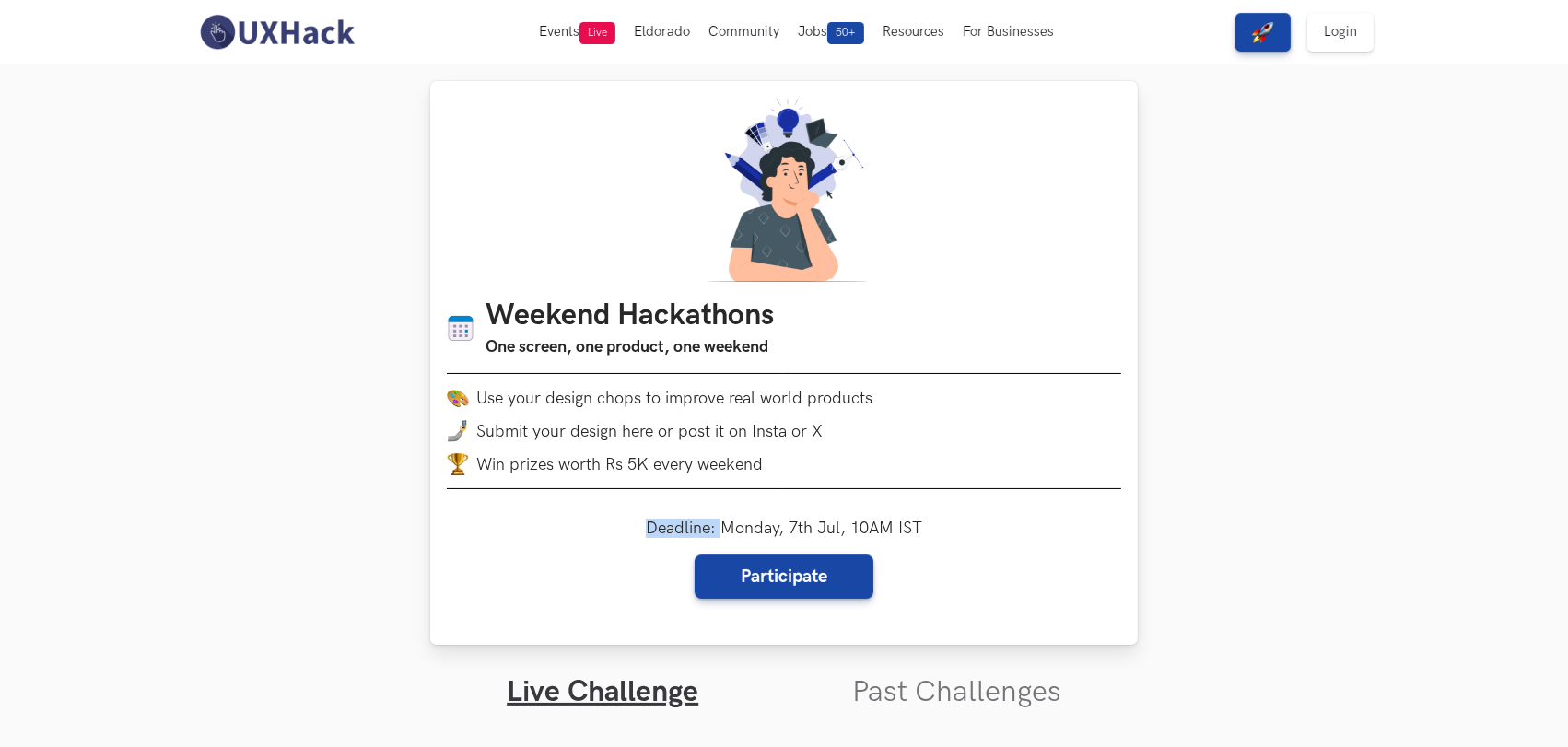 drag, startPoint x: 725, startPoint y: 525, endPoint x: 958, endPoint y: 518, distance: 233.10513 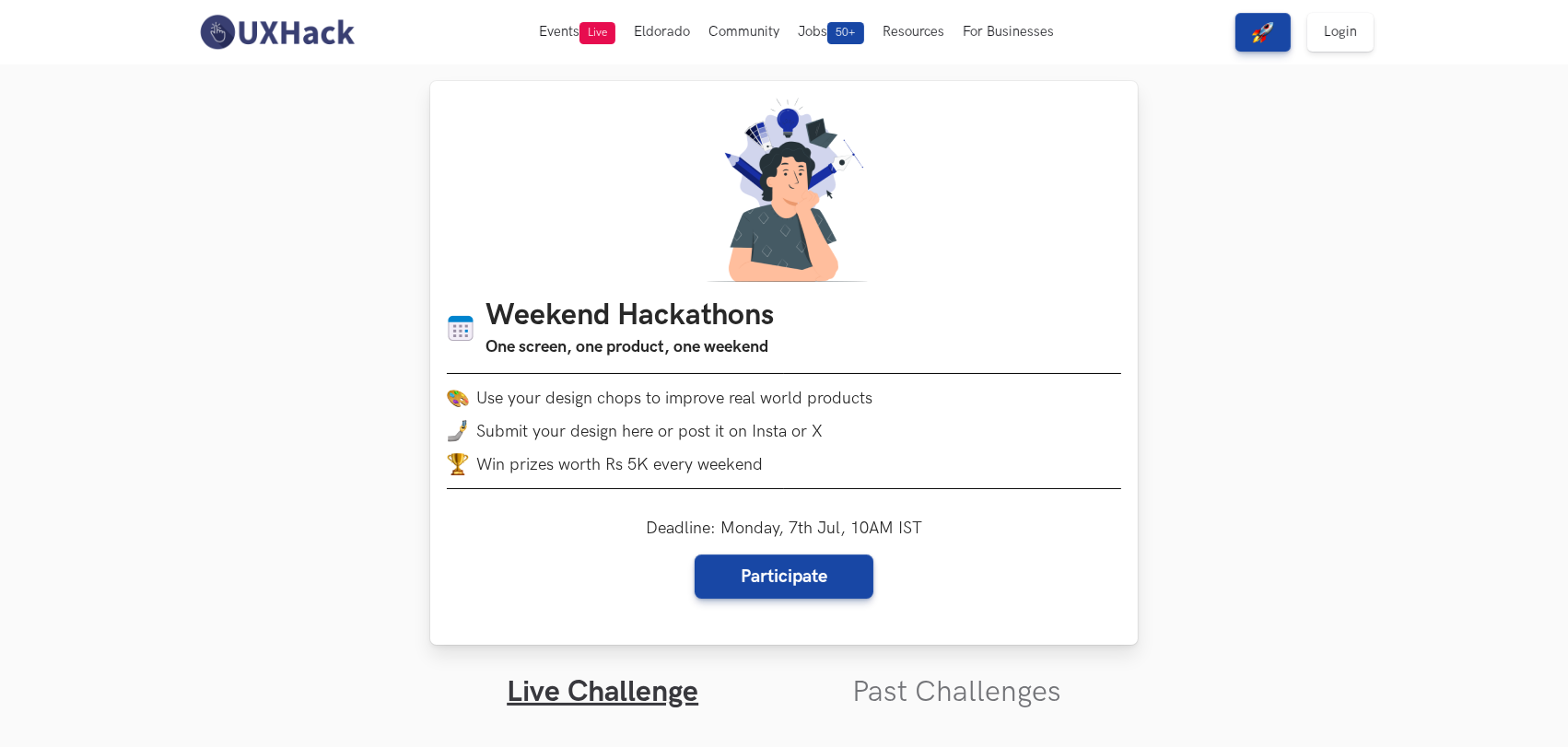 drag, startPoint x: 942, startPoint y: 518, endPoint x: 985, endPoint y: 525, distance: 43.56604 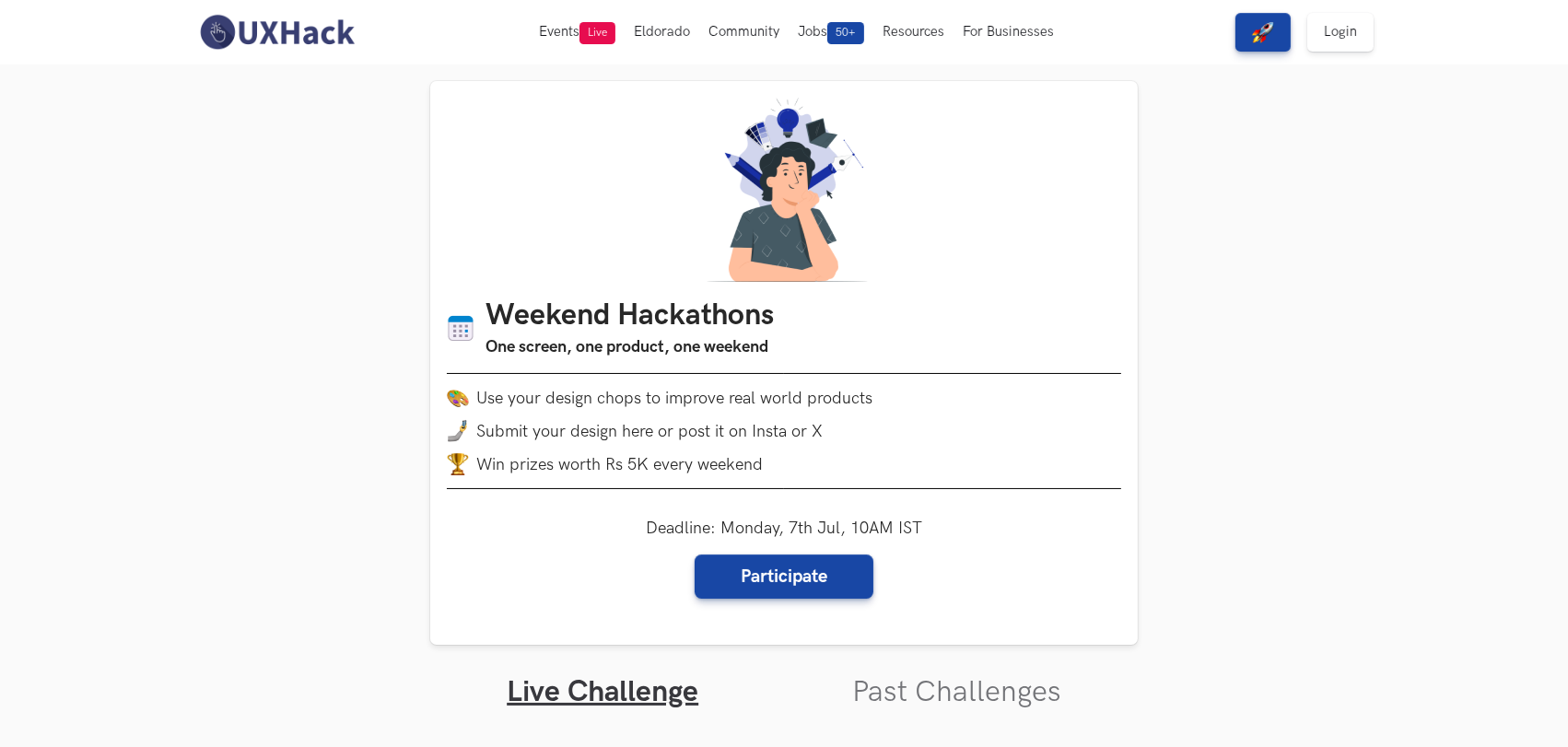 click on "Weekend Hackathons One screen, one product, one weekend Use your design chops to improve real world products Submit your design here or post it on Insta or X Win prizes worth Rs 5K every weekend Deadline: [DATE], [TIME] IST  Participate Live Challenge Past Challenges RailOne LIVE Weekend Hackathon #75 Indian Railways has just launched an all in one app called RailOne. Users can book tickets across IRCTC (reserved) and UTS (unreserved), which till date had to be done on different platforms. Besides this, the app offers other features such as train tracking, food ordering, PNR status et al Improve the design of the homescreen to bring in standardisation and consistency to this screen. You may change the look, if that helps build more trust with the app. Also consider improving prioritisation of the elements, so that they reflect the users expectations of a railway ticket booking app. Deadline: [DATE], [TIME] IST Participate Share this page         Copied https://uxhack.co/weekend-hackathons/  302" at bounding box center [784, 1552] 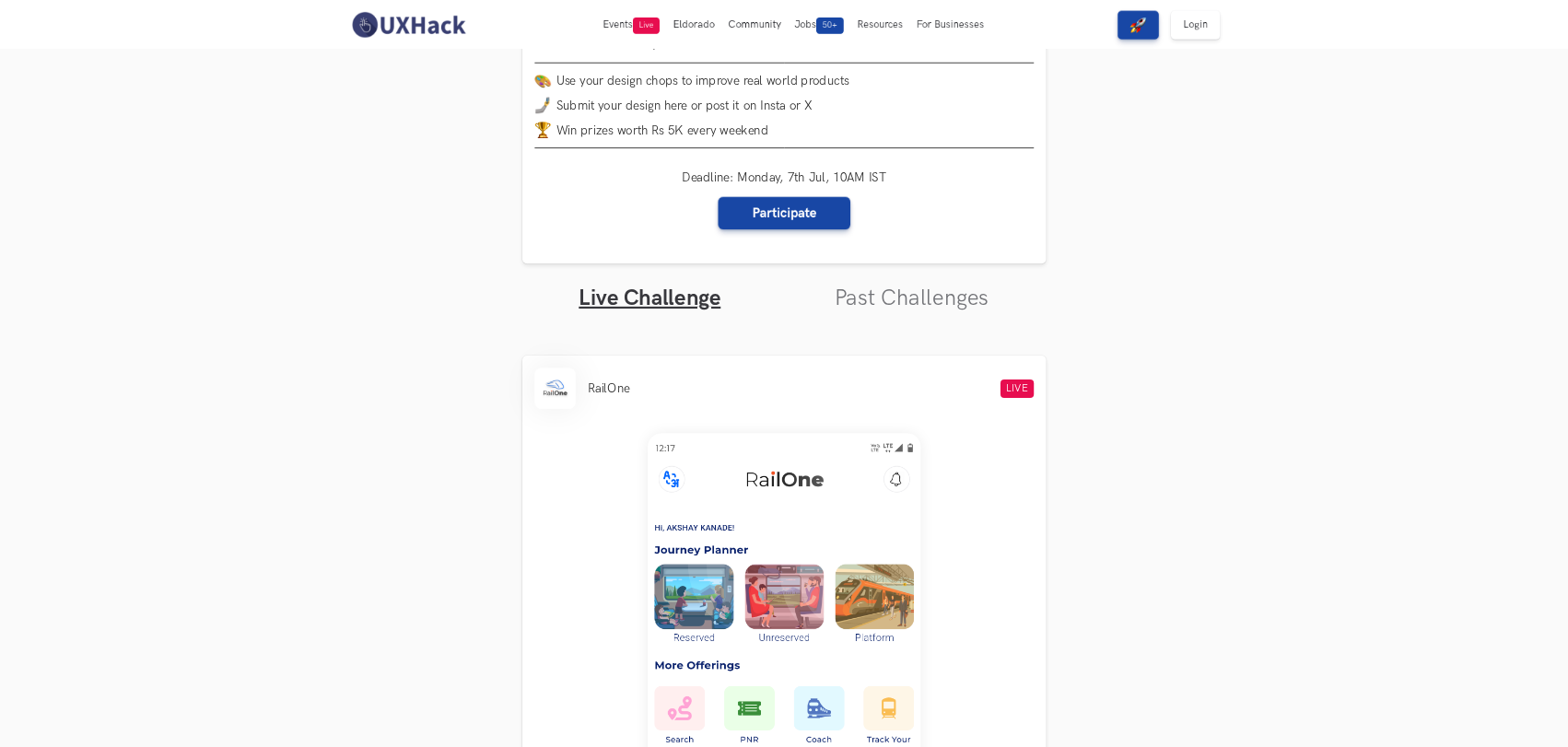 scroll, scrollTop: 0, scrollLeft: 0, axis: both 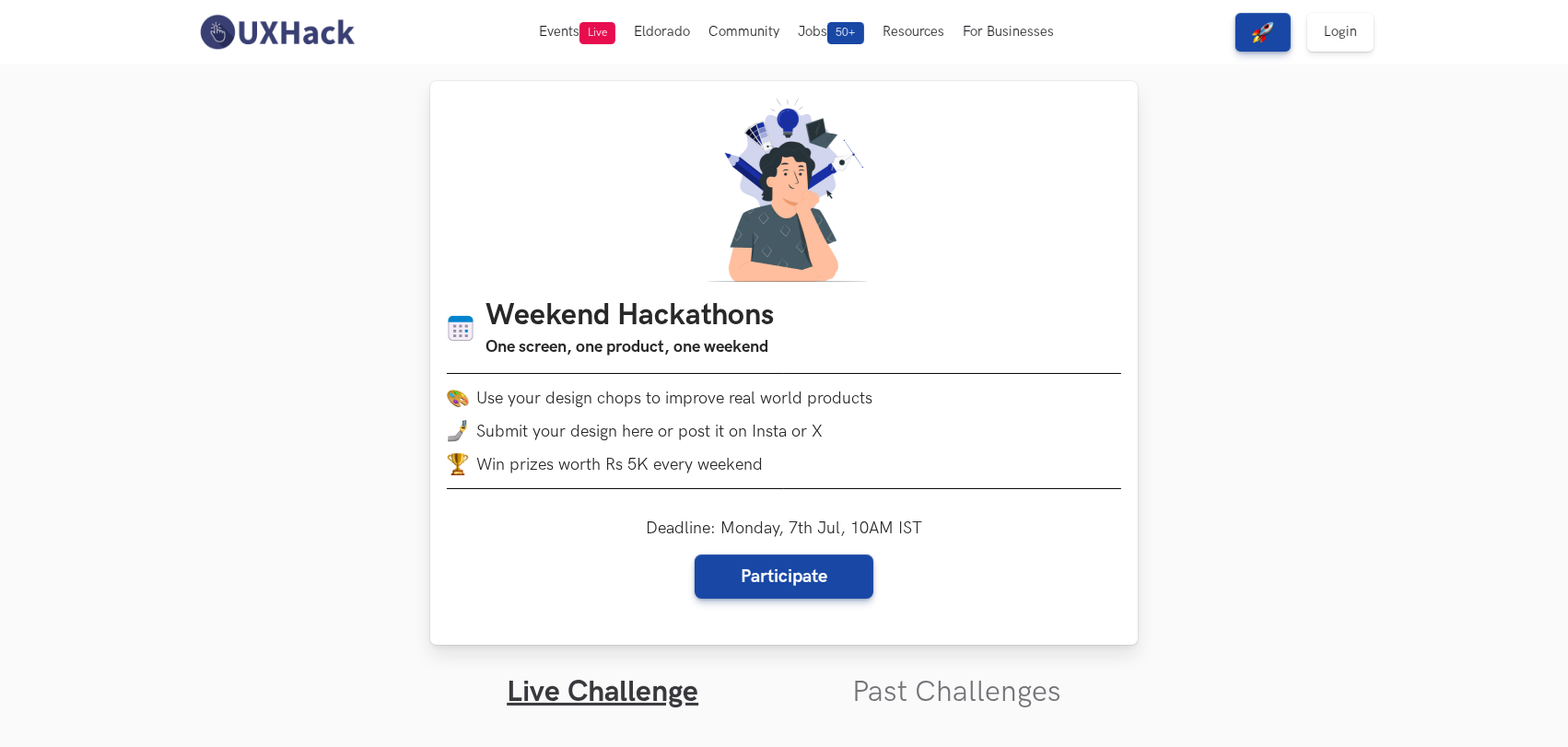 click on "Weekend Hackathons One screen, one product, one weekend Use your design chops to improve real world products Submit your design here or post it on Insta or X Win prizes worth Rs 5K every weekend Deadline: [DATE], [TIME] IST  Participate" at bounding box center (784, 363) 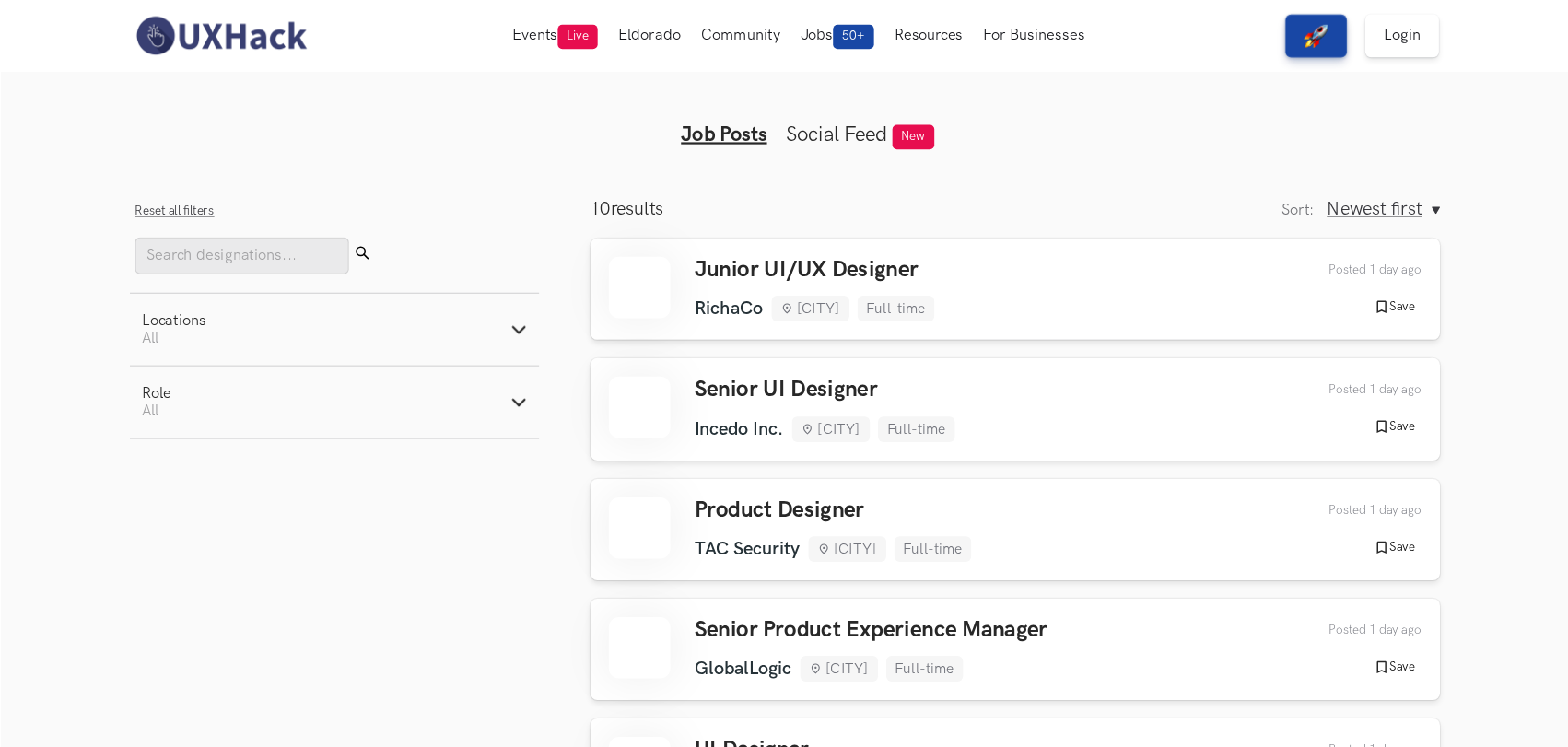 scroll, scrollTop: 0, scrollLeft: 0, axis: both 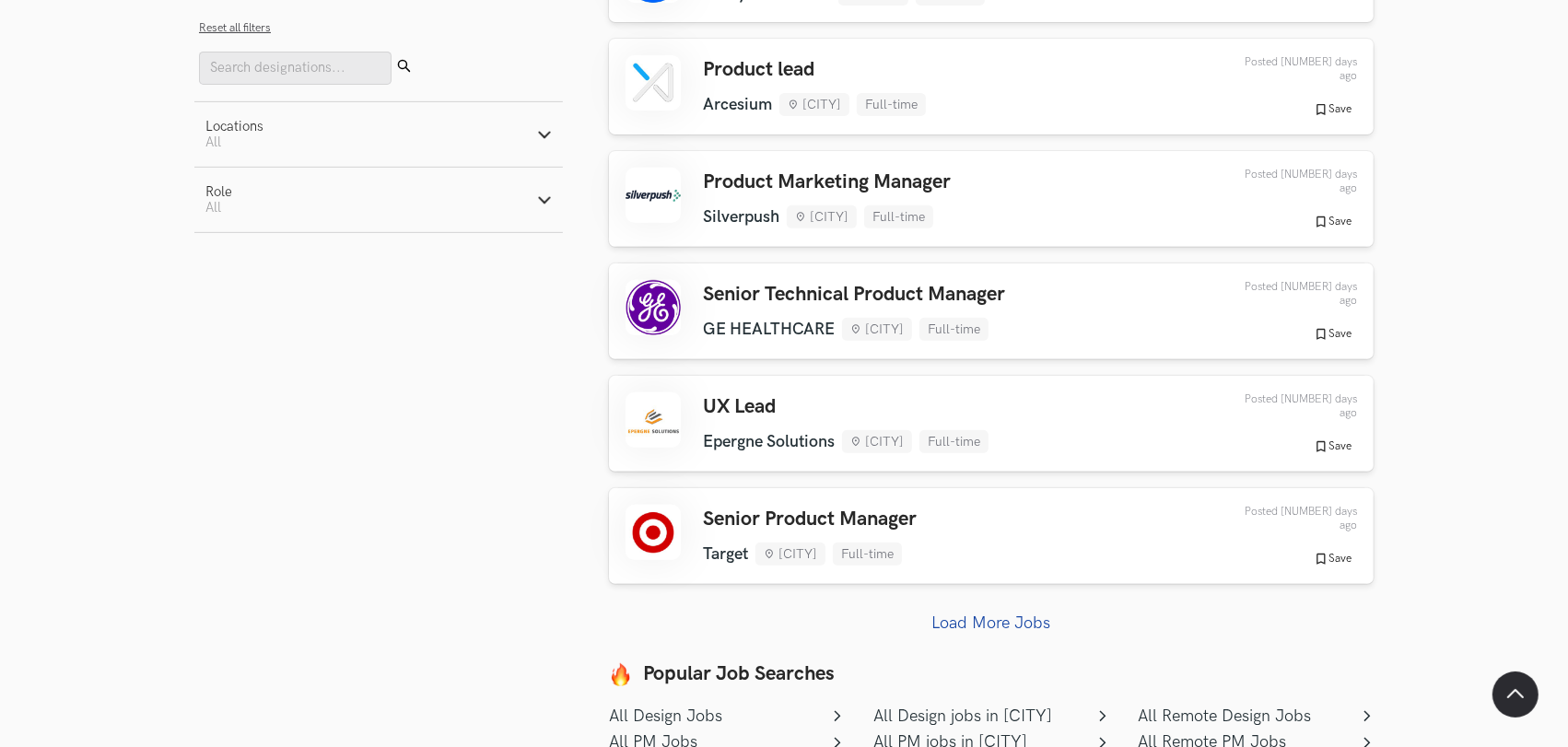 click on "Junior UI/UX Designer
RichaCo
Gurugram
Full-time
RichaCo
Gurugram
Full-time
1 day ago
Posted 1 day ago
Save
Saved
Senior UI Designer
Incedo Inc.
Gurugram
Full-time
Incedo Inc.
Gurugram
Full-time
1 day ago" at bounding box center (991, 65) 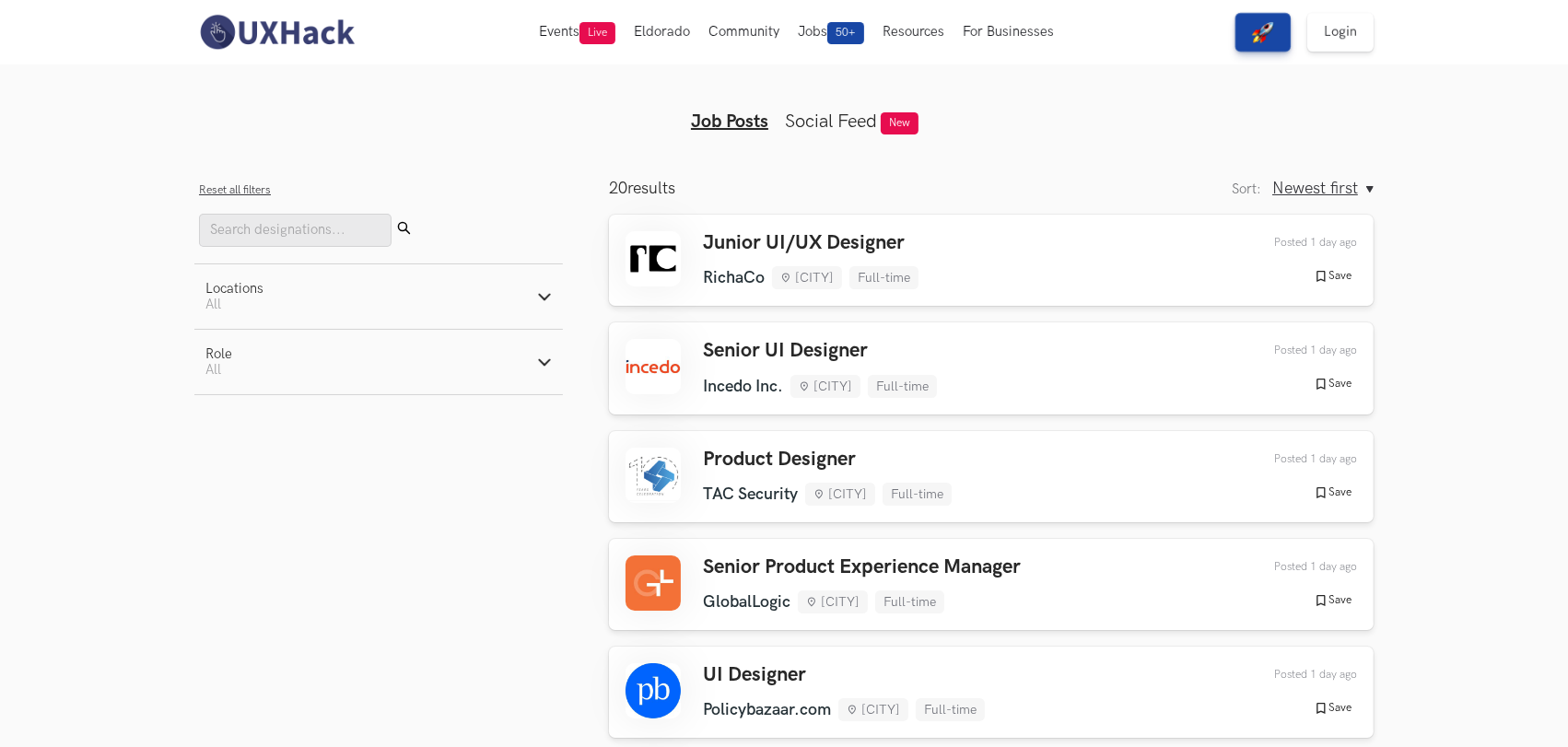 scroll, scrollTop: 0, scrollLeft: 0, axis: both 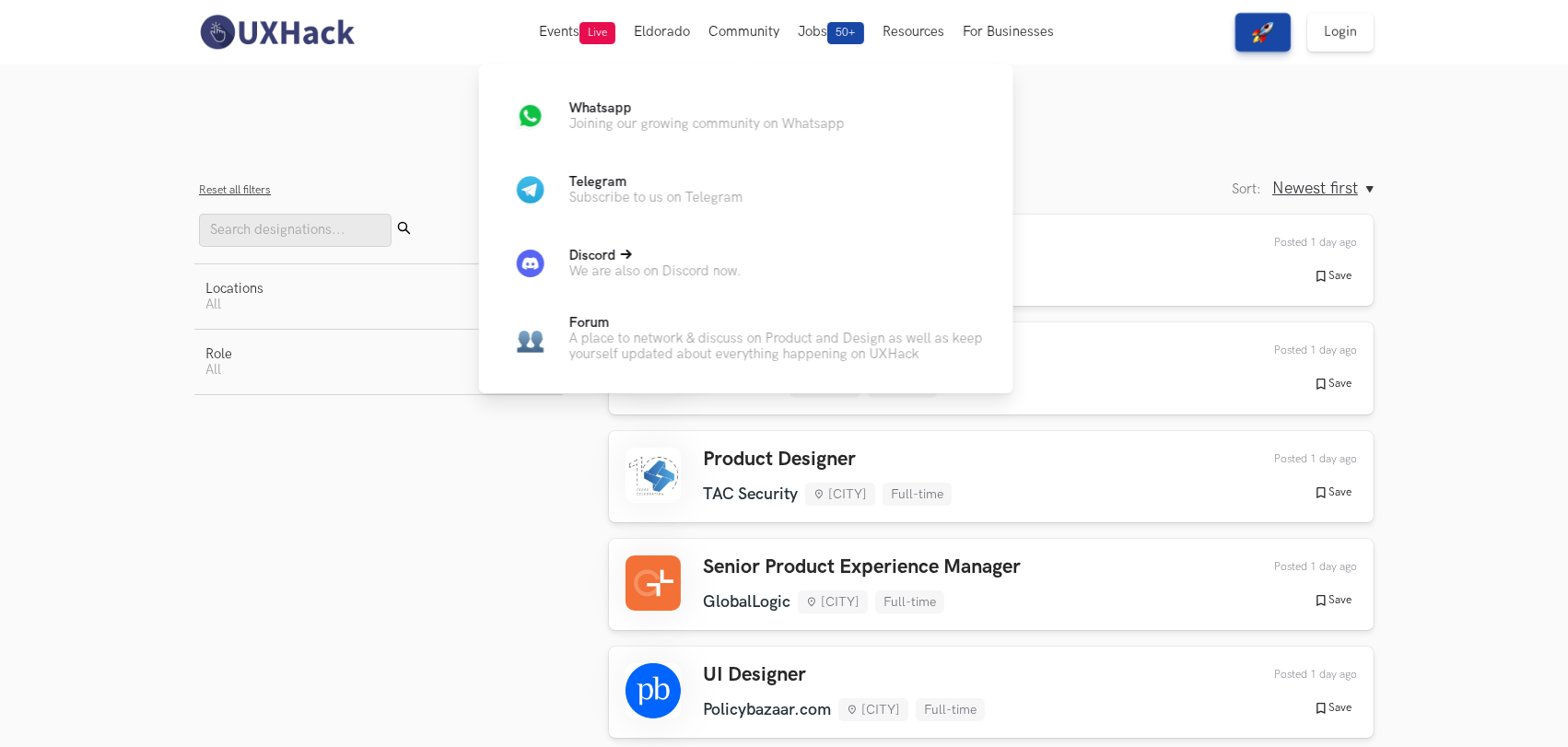 click on "Discord" at bounding box center [592, 255] 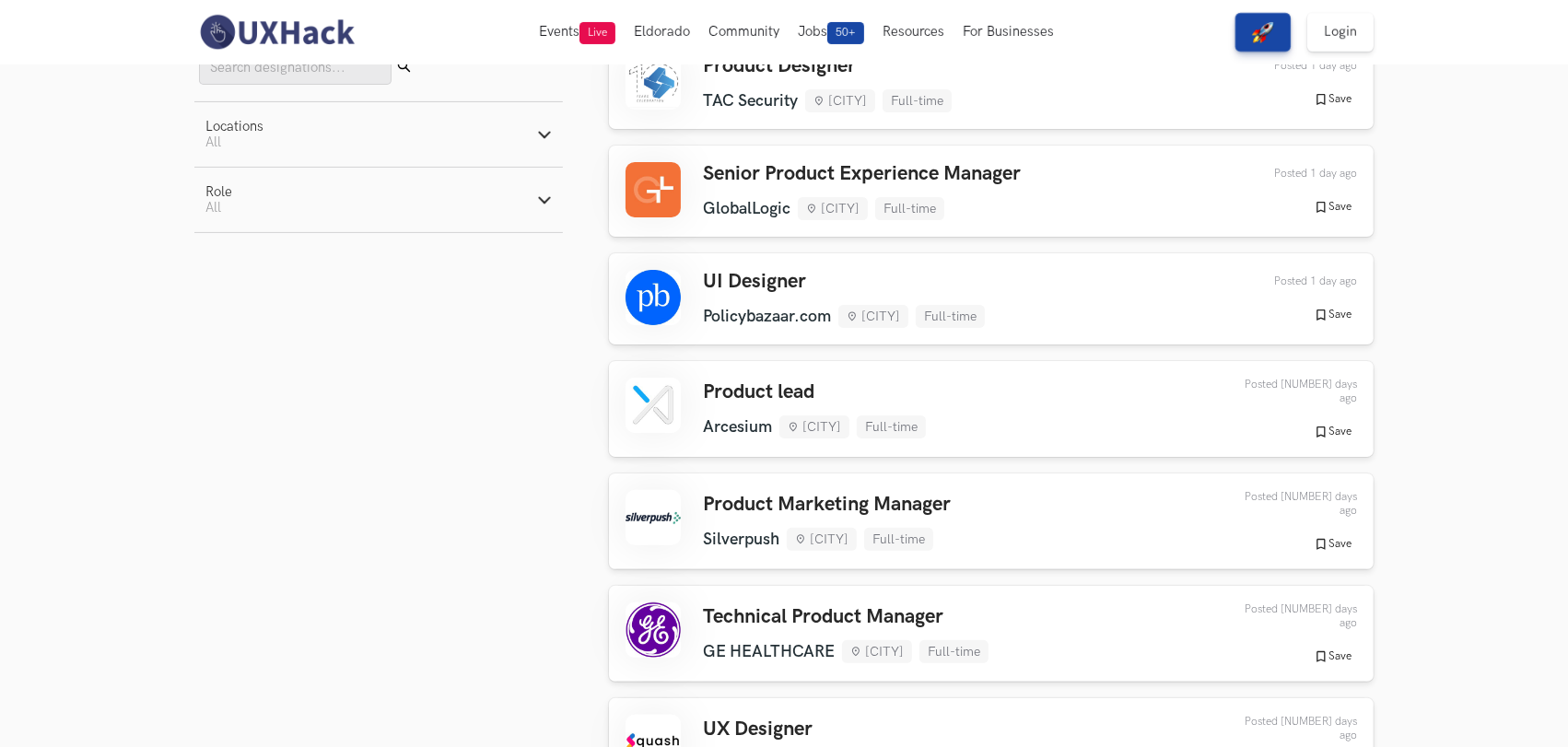scroll, scrollTop: 0, scrollLeft: 0, axis: both 